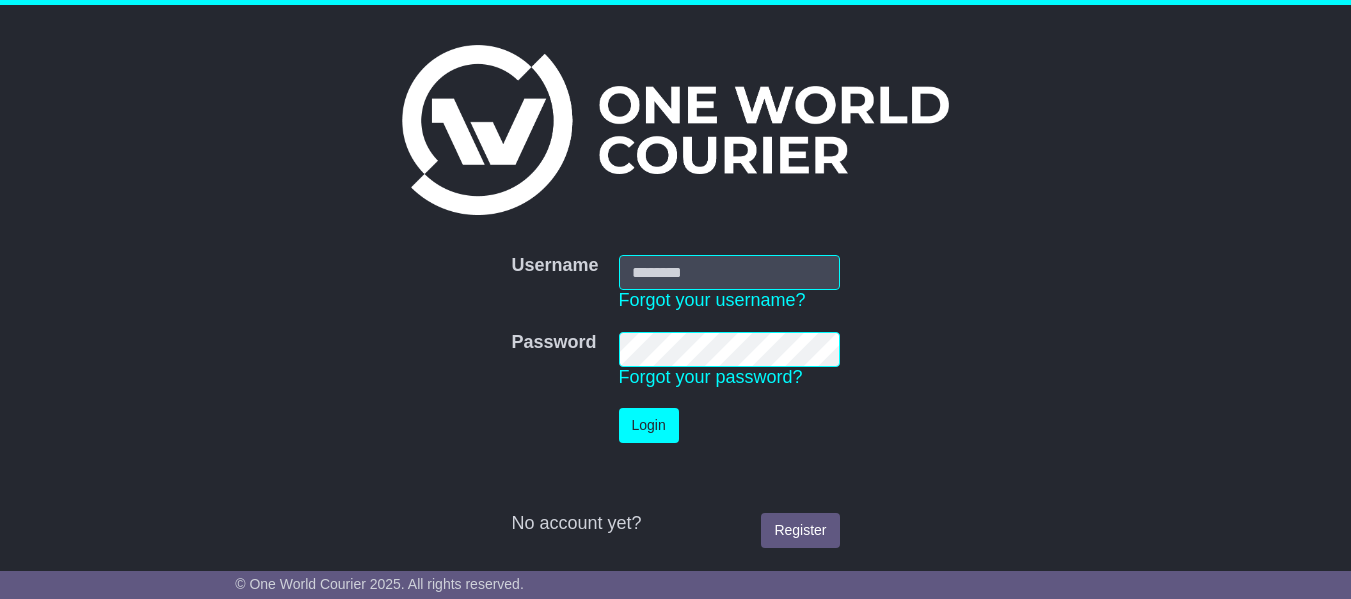 scroll, scrollTop: 0, scrollLeft: 0, axis: both 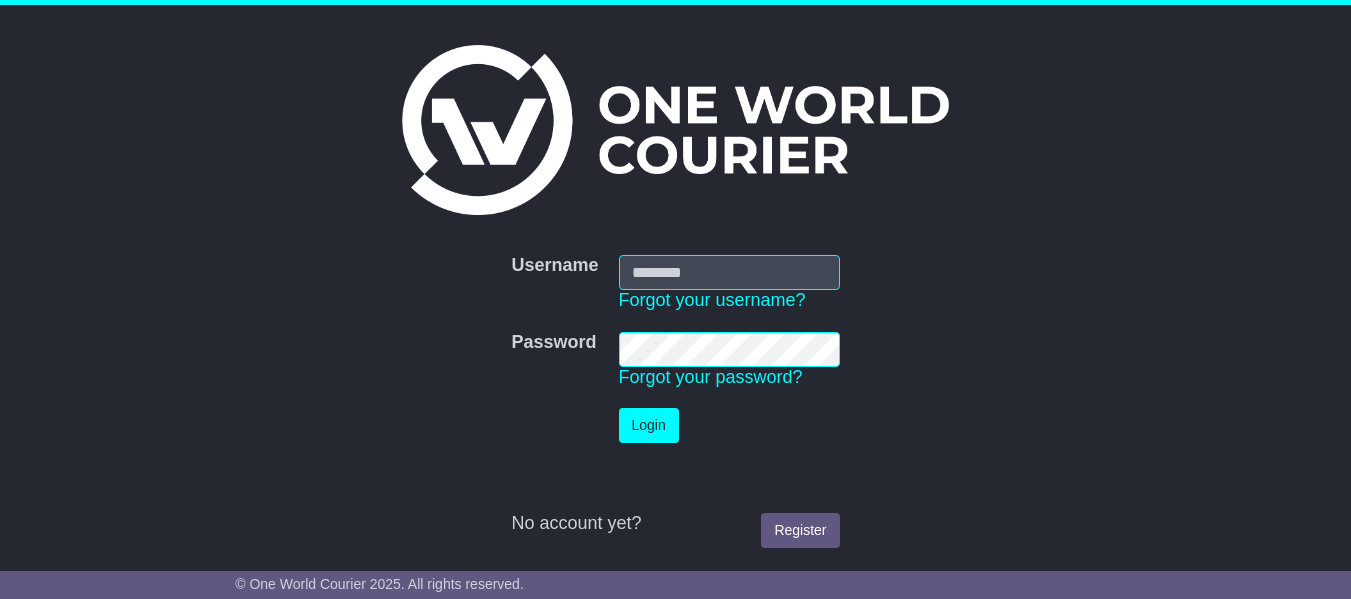 type on "**********" 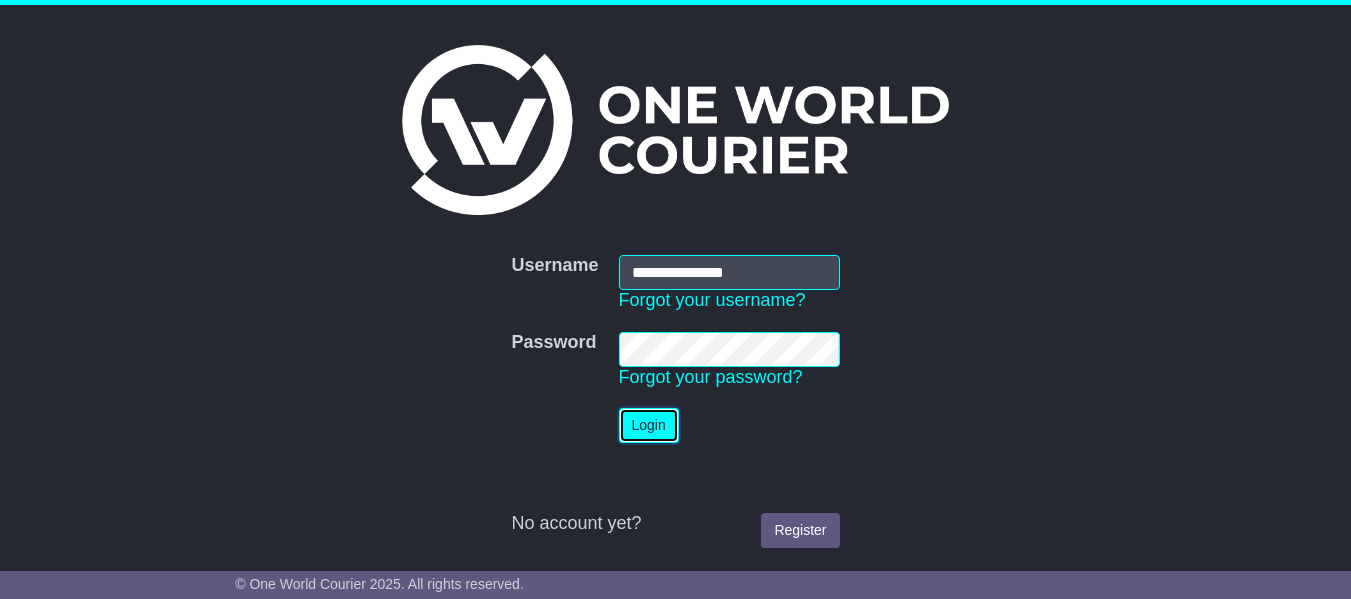 click on "Login" at bounding box center [649, 425] 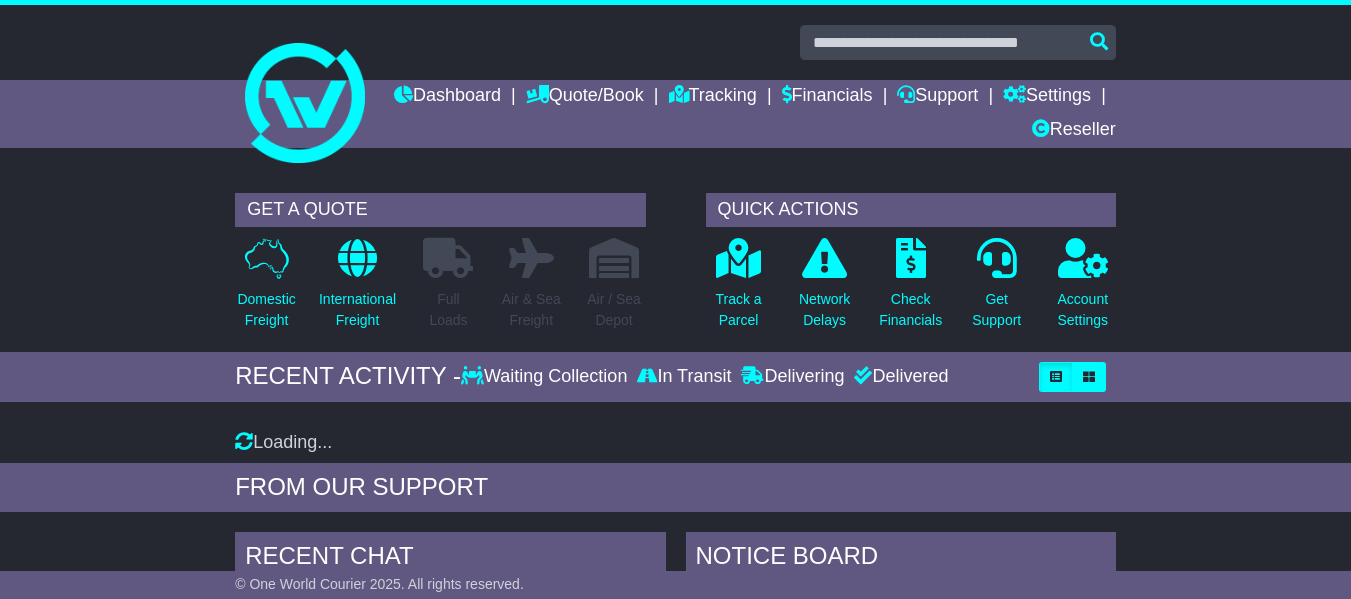 scroll, scrollTop: 0, scrollLeft: 0, axis: both 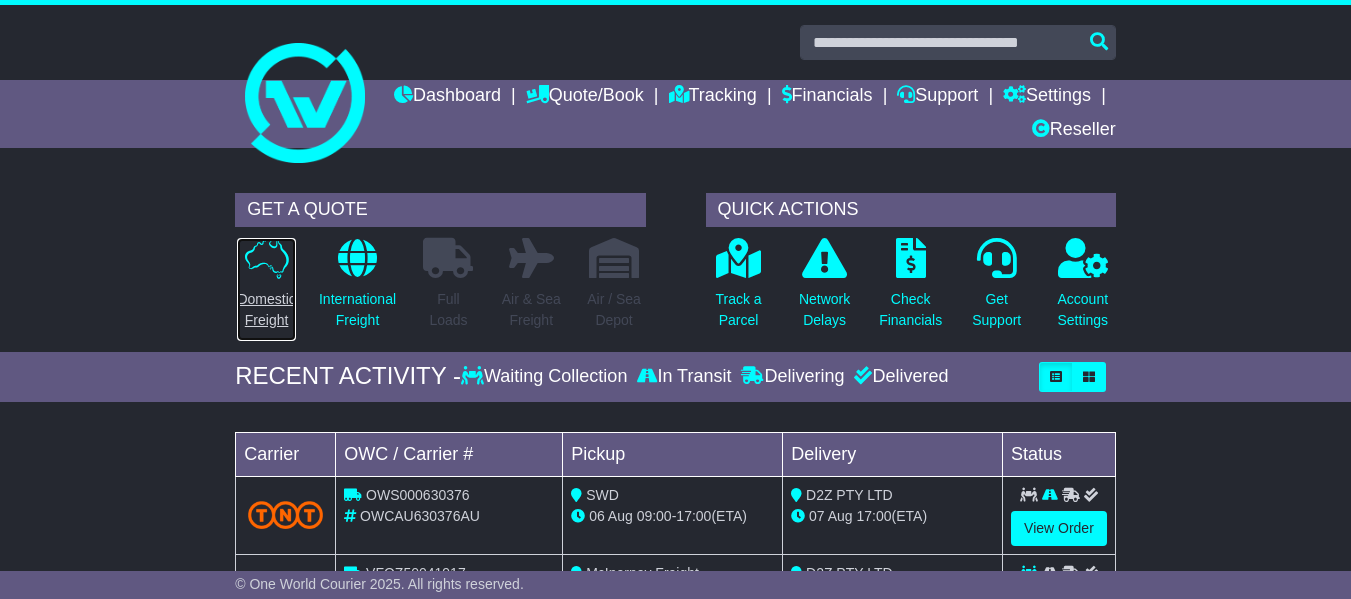 click on "Domestic Freight" at bounding box center [266, 310] 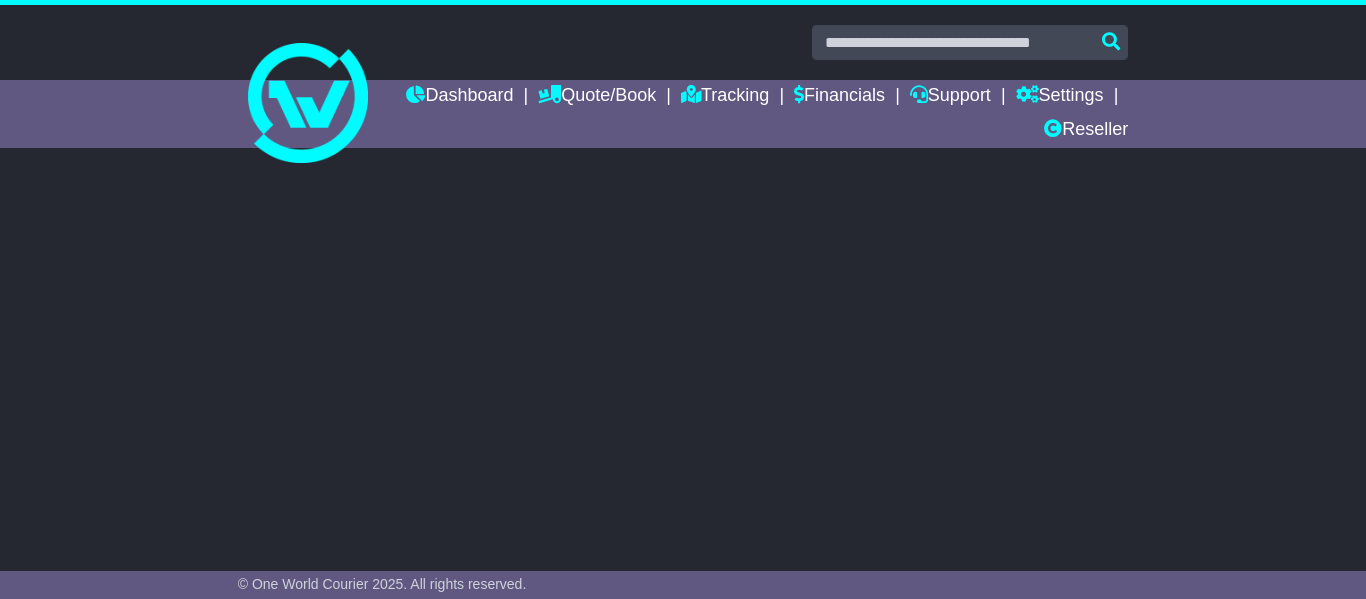 scroll, scrollTop: 0, scrollLeft: 0, axis: both 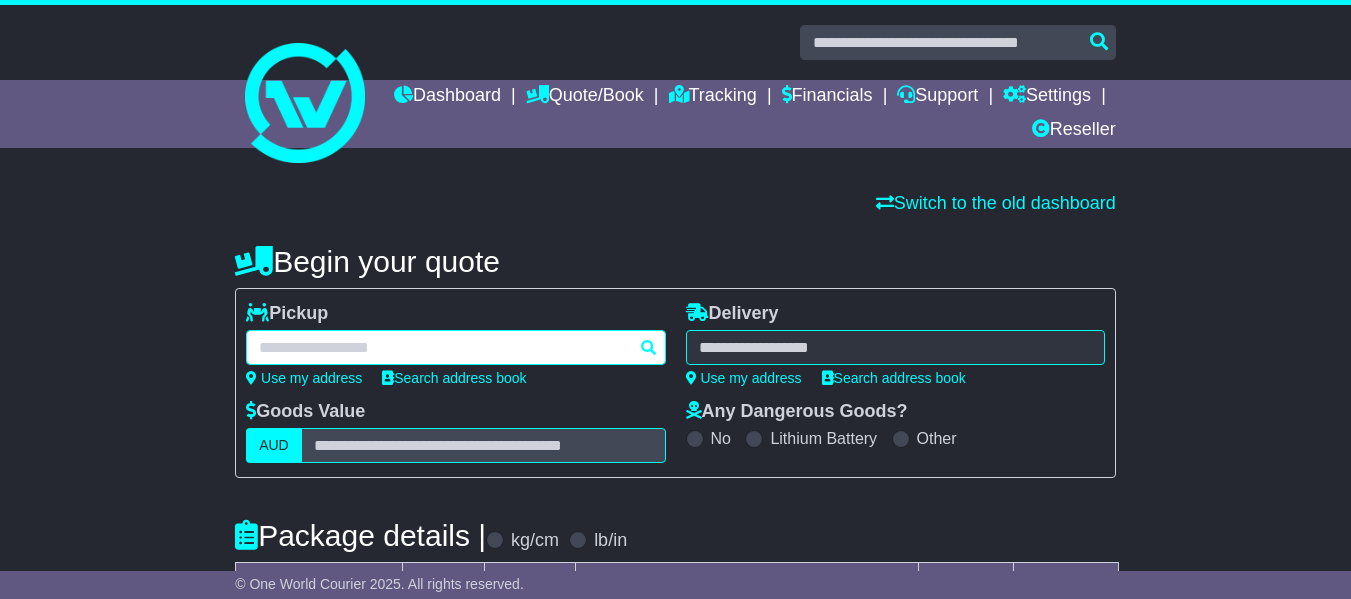 click at bounding box center [455, 347] 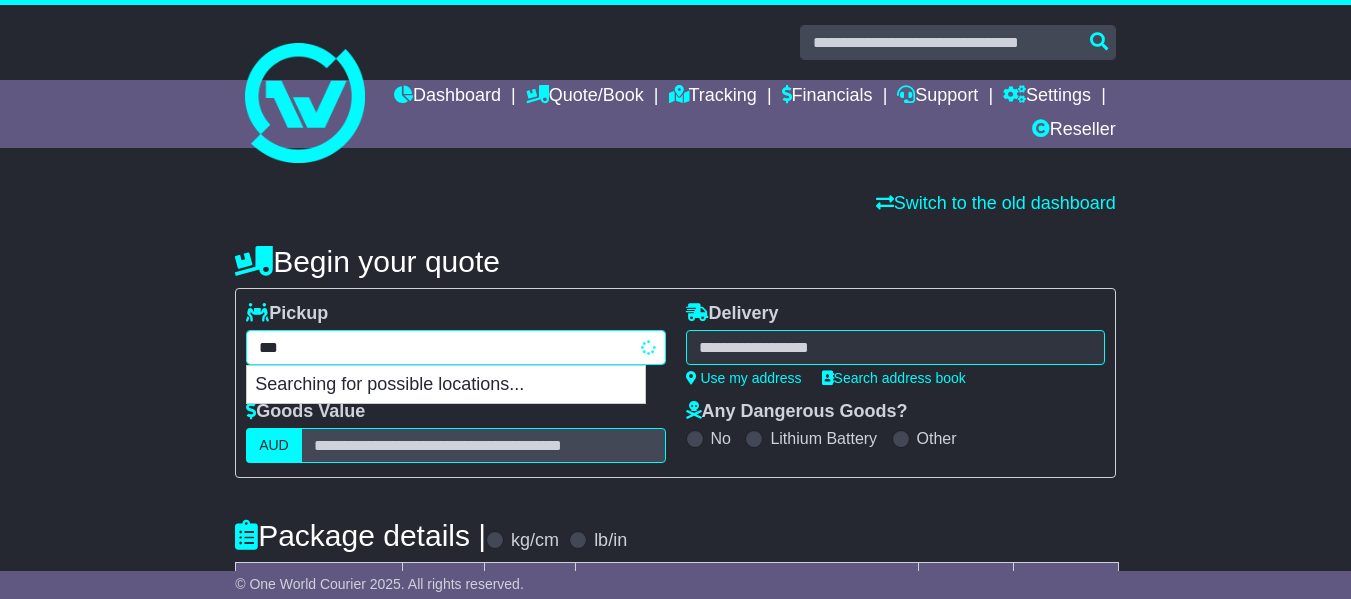 type on "****" 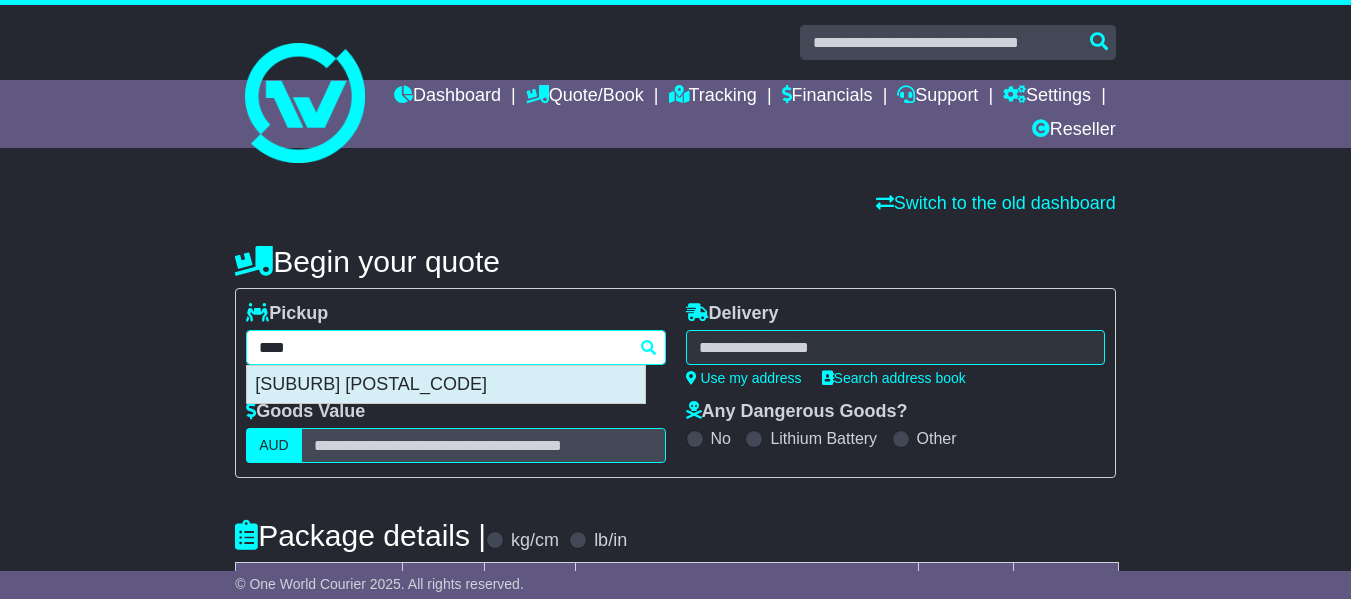 click on "[SUBURB] [POSTAL_CODE]" at bounding box center [446, 385] 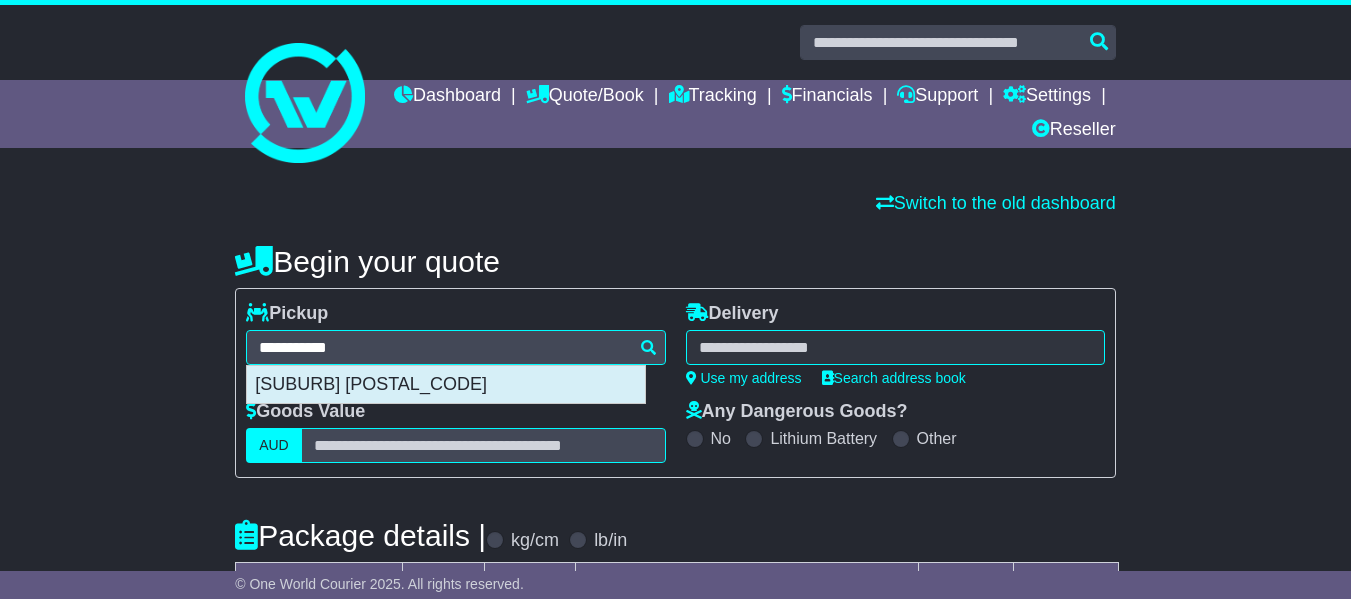 type on "**********" 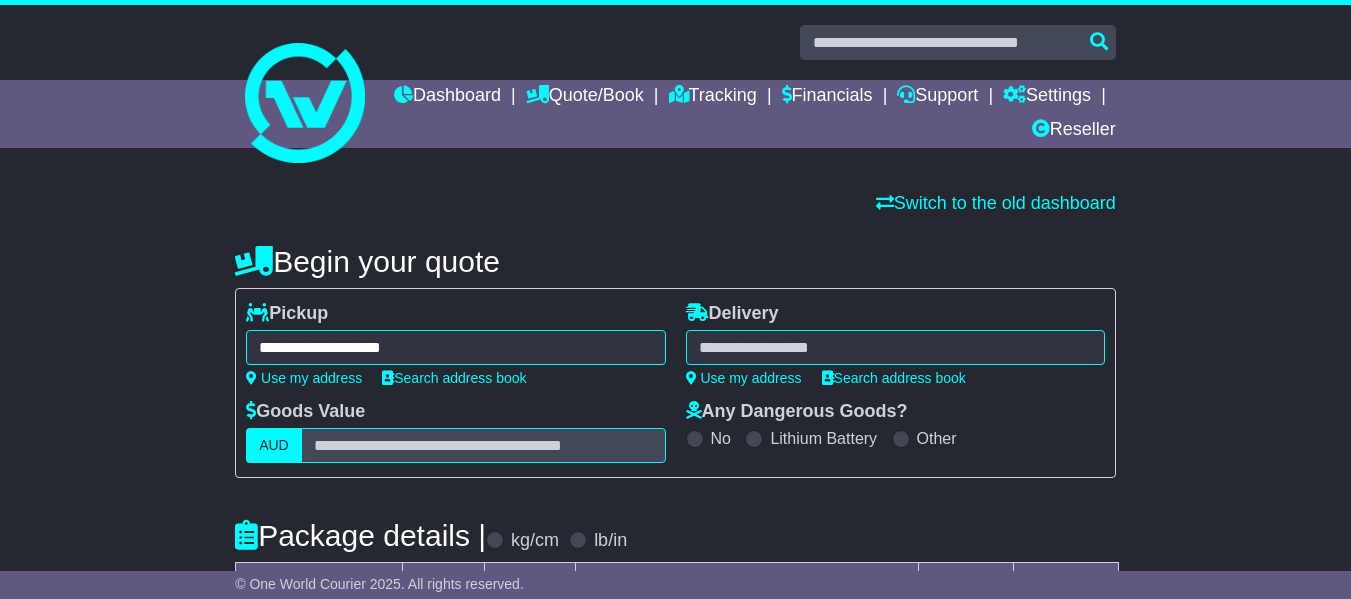 click at bounding box center (895, 347) 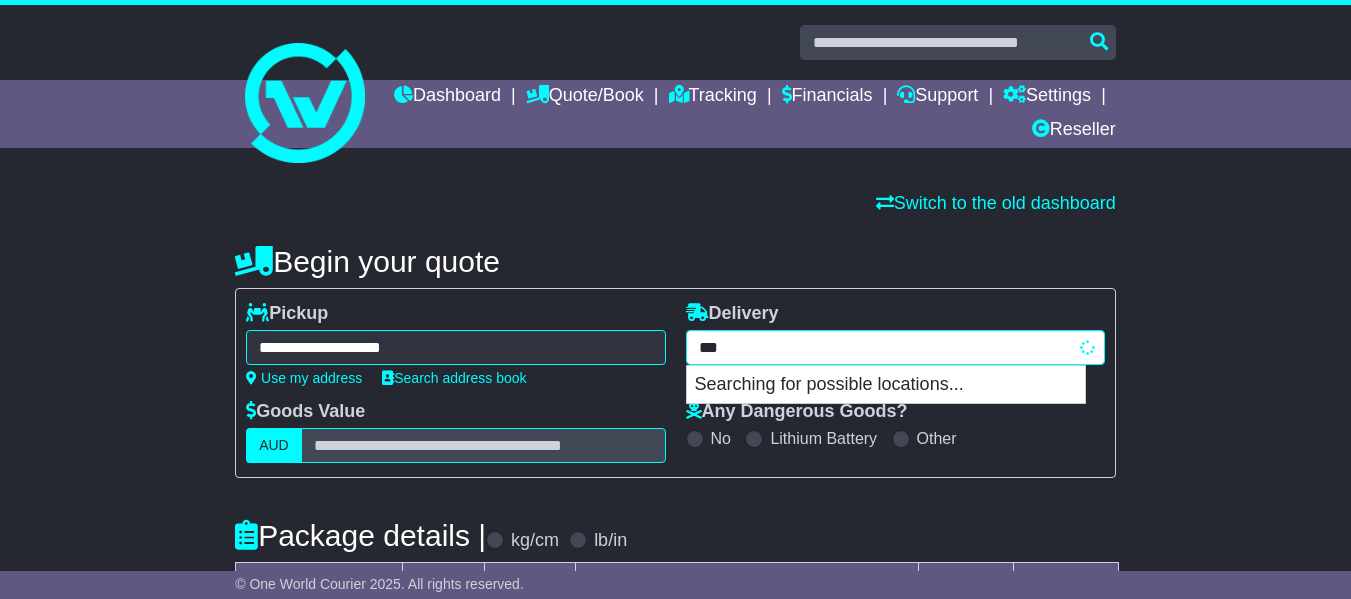 type on "****" 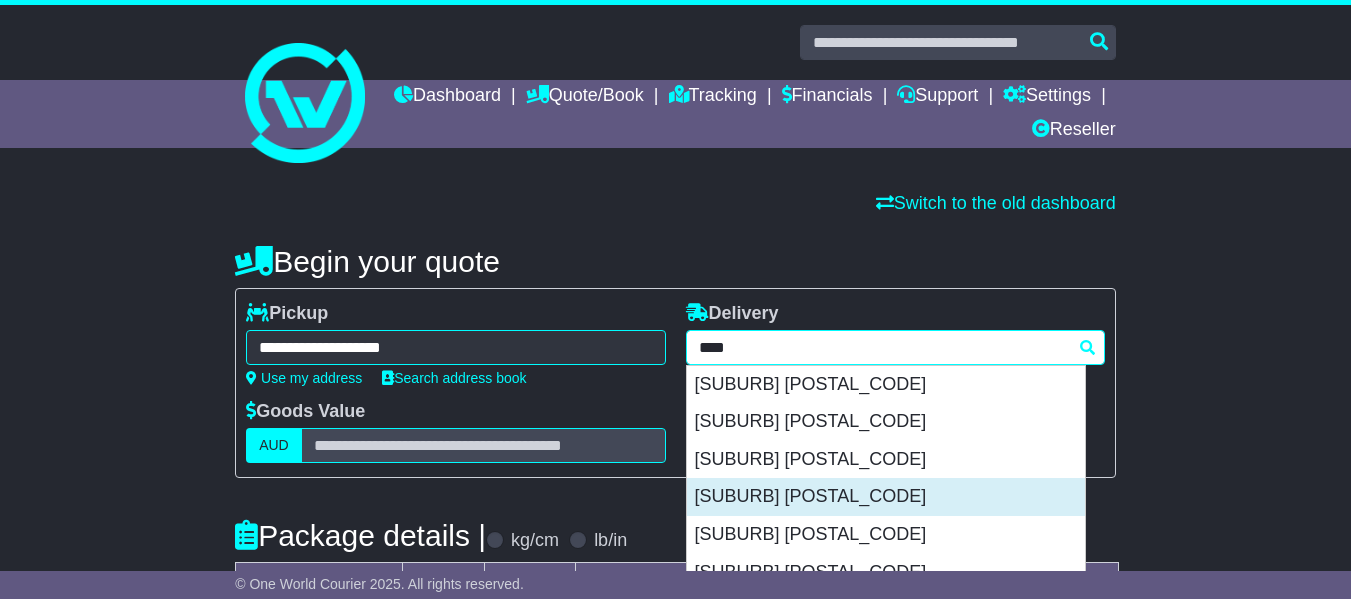click on "[SUBURB] [POSTAL_CODE]" at bounding box center [886, 497] 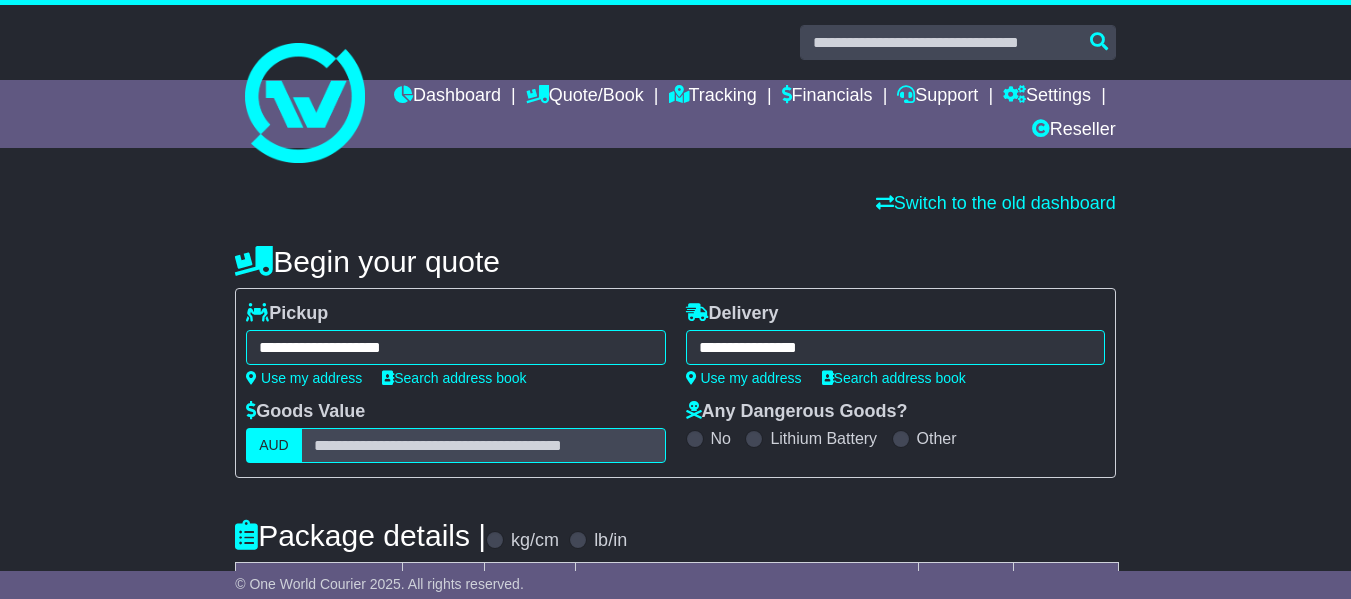 type on "**********" 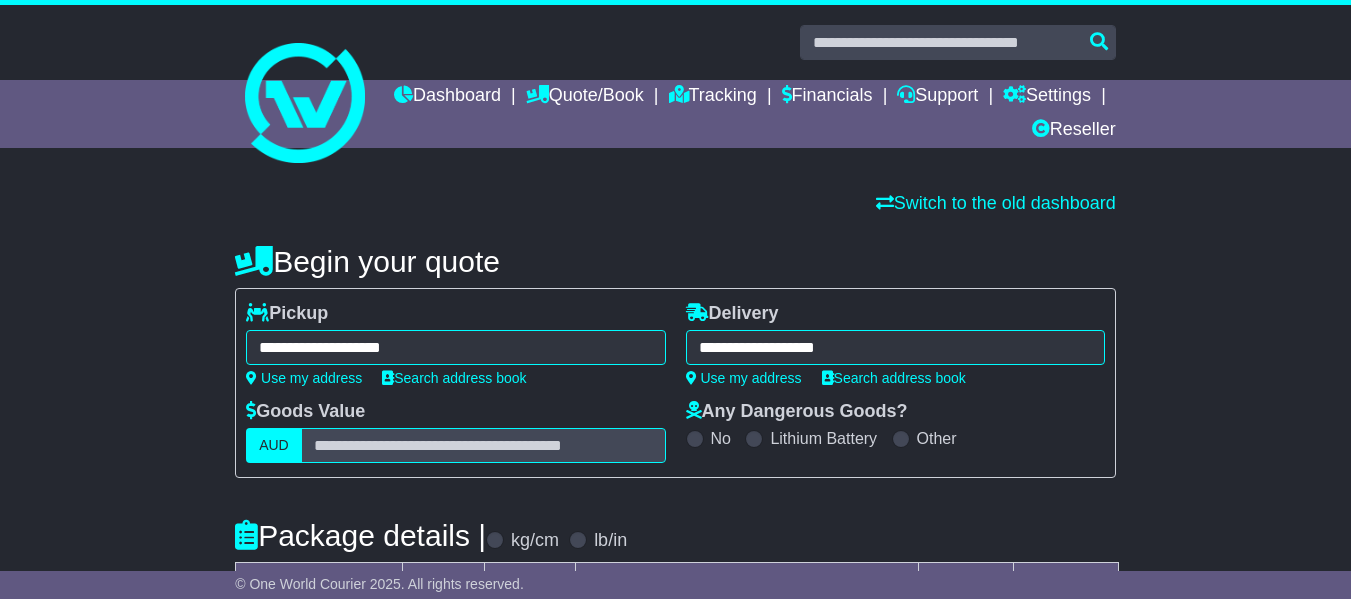 drag, startPoint x: 779, startPoint y: 494, endPoint x: 589, endPoint y: 445, distance: 196.21672 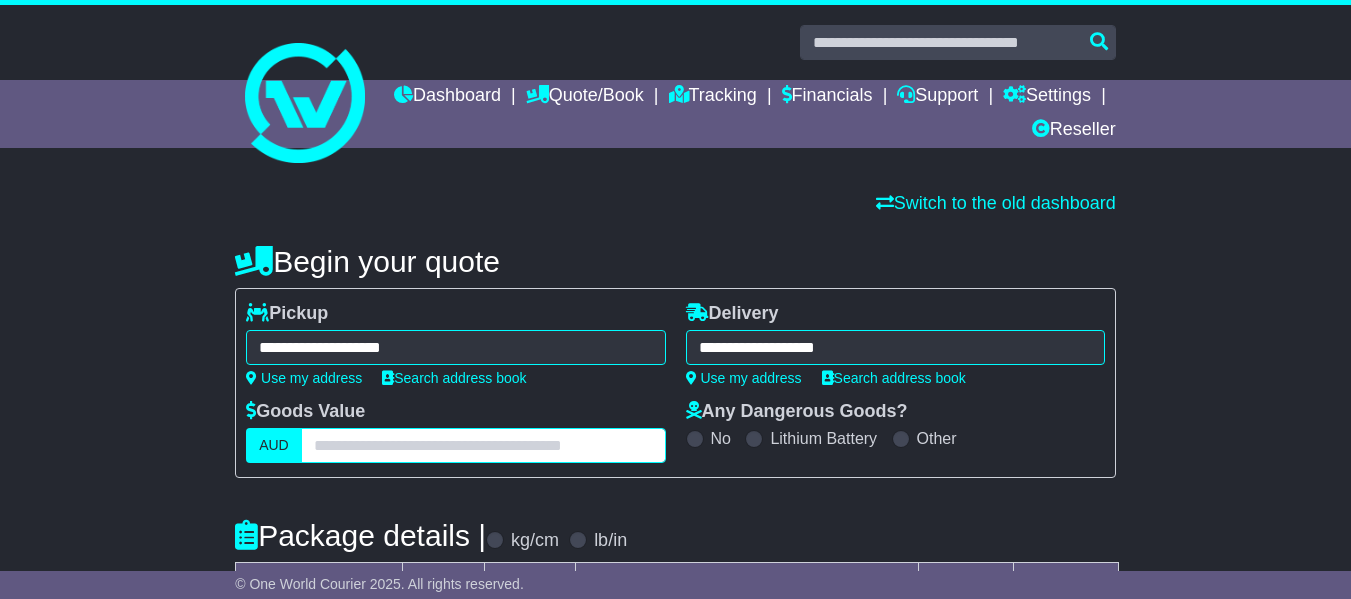 click at bounding box center (483, 445) 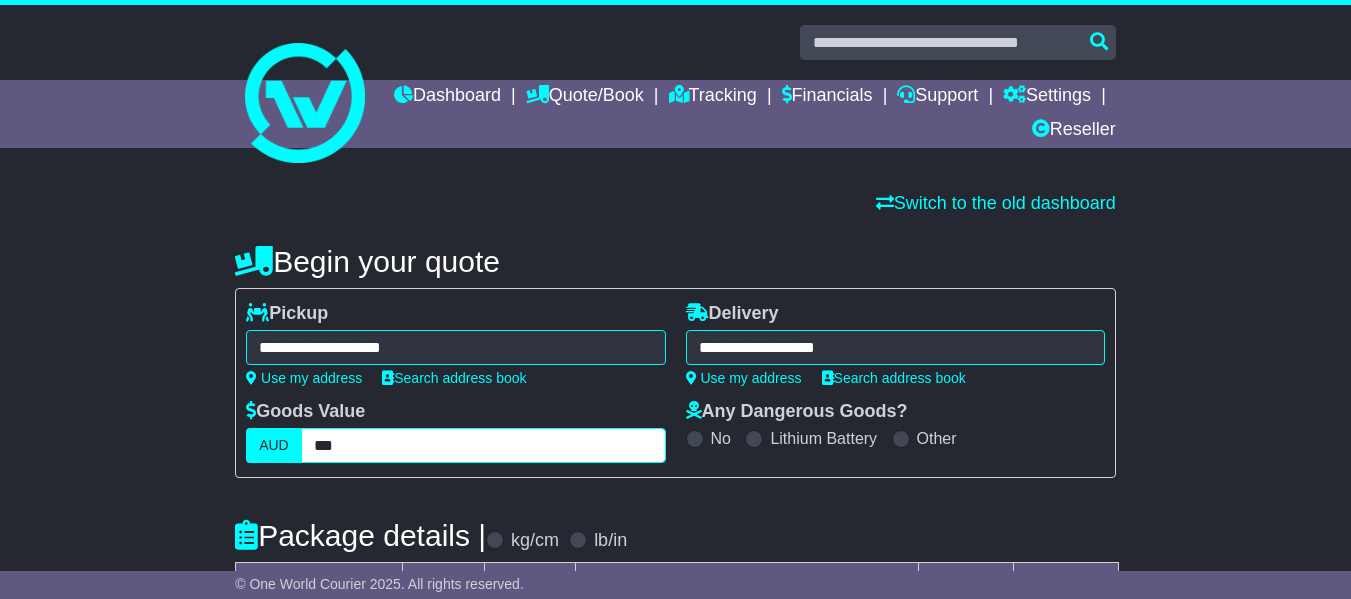 type on "***" 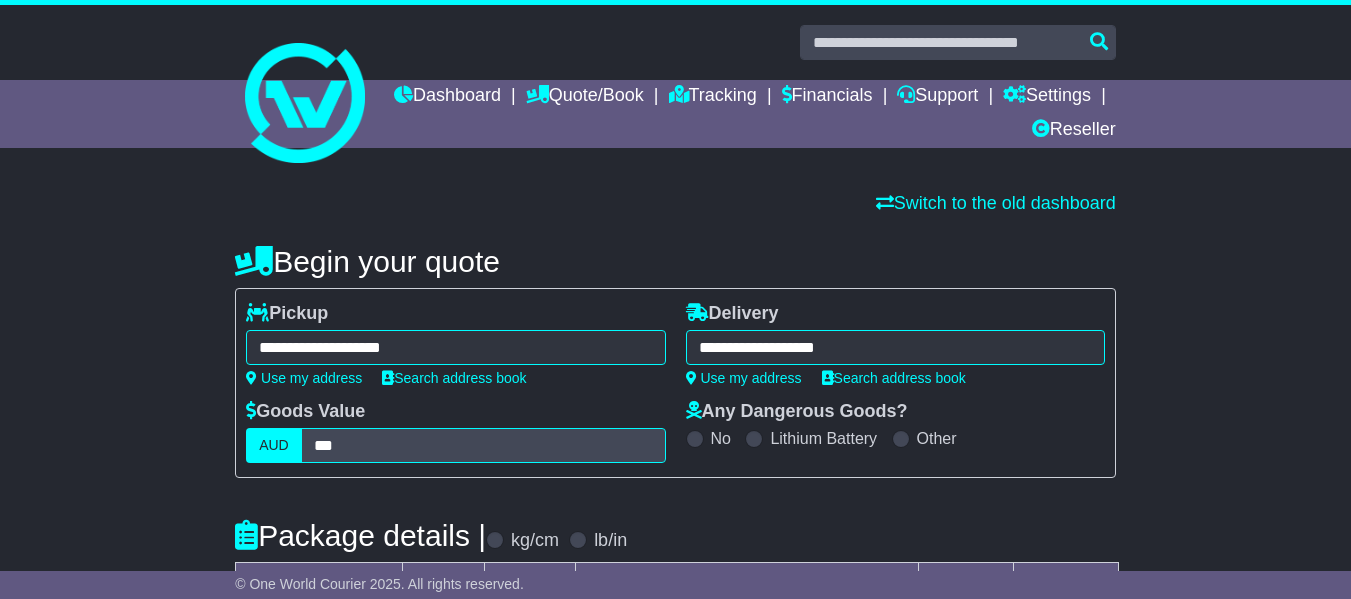 click on "Any Dangerous Goods?
No
Lithium Battery
Other" at bounding box center (895, 424) 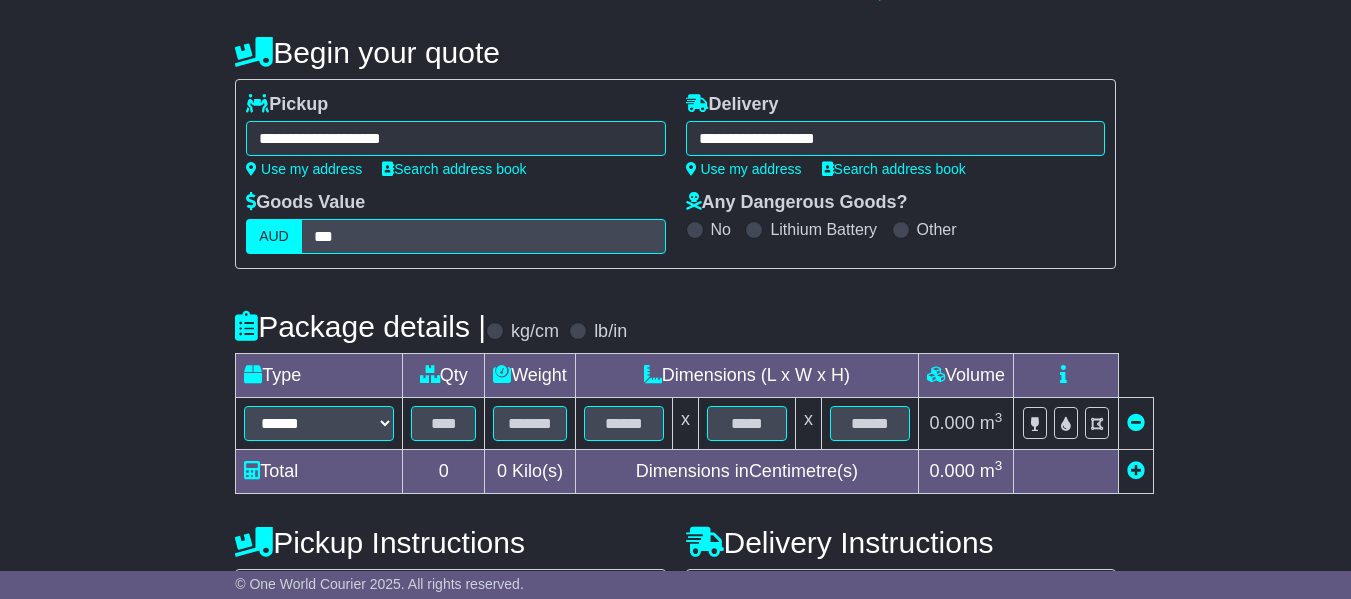 scroll, scrollTop: 218, scrollLeft: 0, axis: vertical 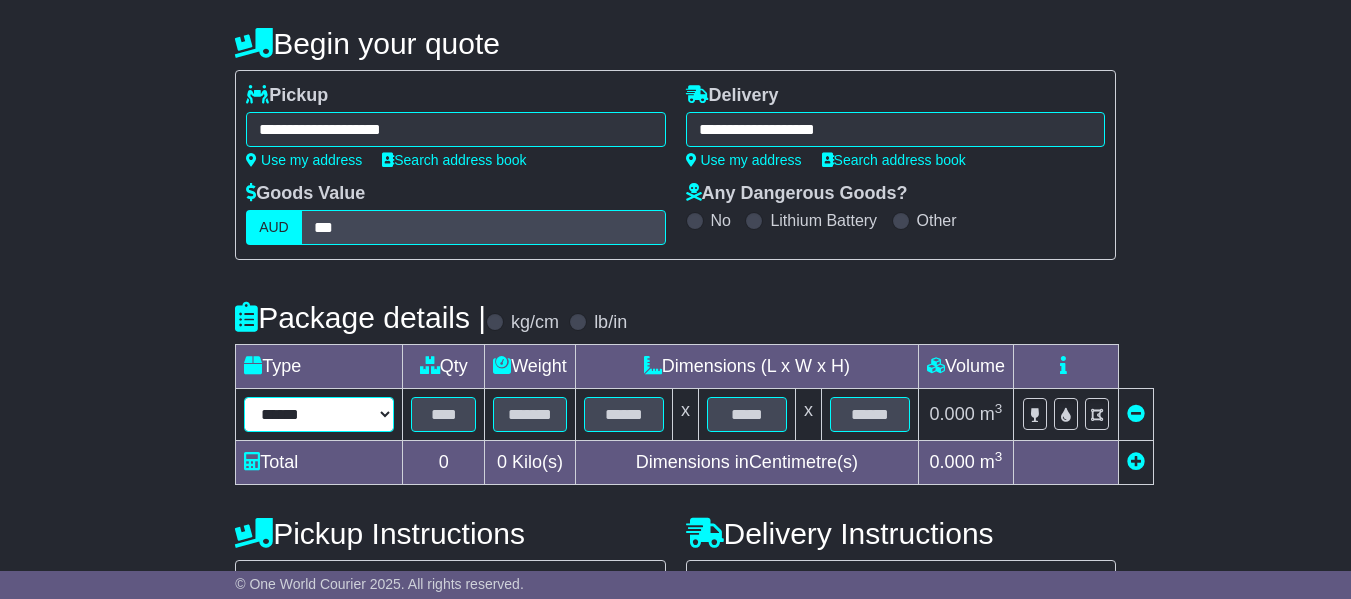 click on "****** ****** *** ******** ***** **** **** ****** *** *******" at bounding box center [319, 414] 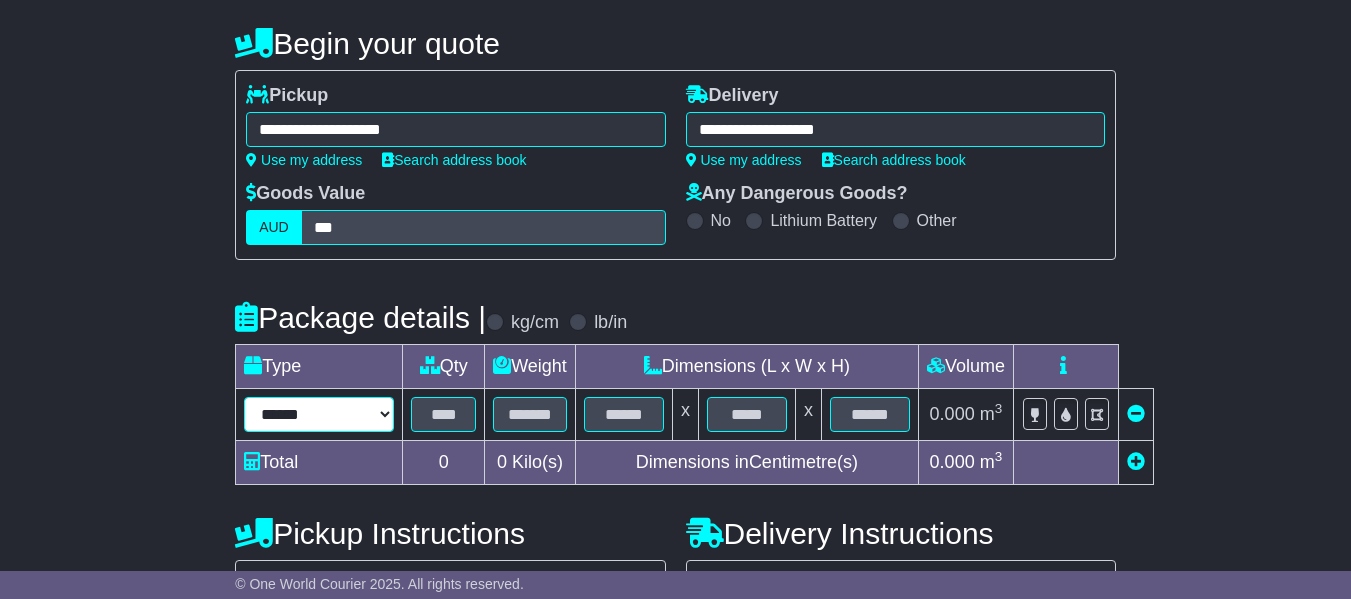 click on "****** ****** *** ******** ***** **** **** ****** *** *******" at bounding box center [319, 414] 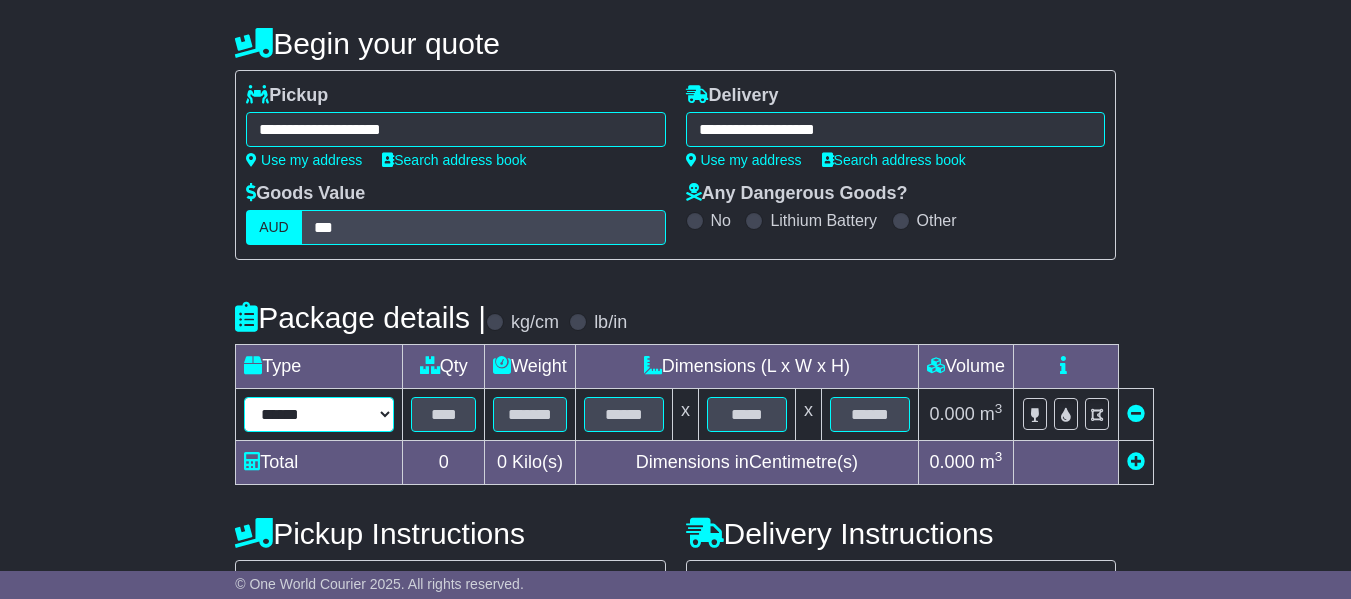 click on "****** ****** *** ******** ***** **** **** ****** *** *******" at bounding box center (319, 414) 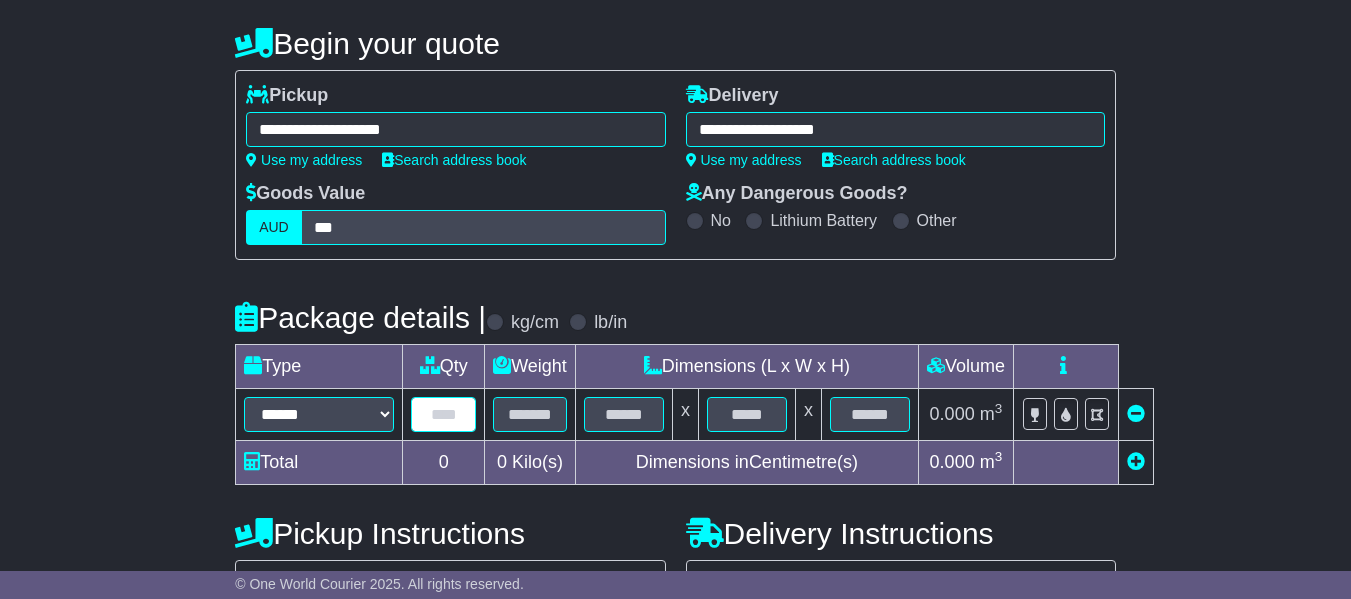 click at bounding box center (443, 414) 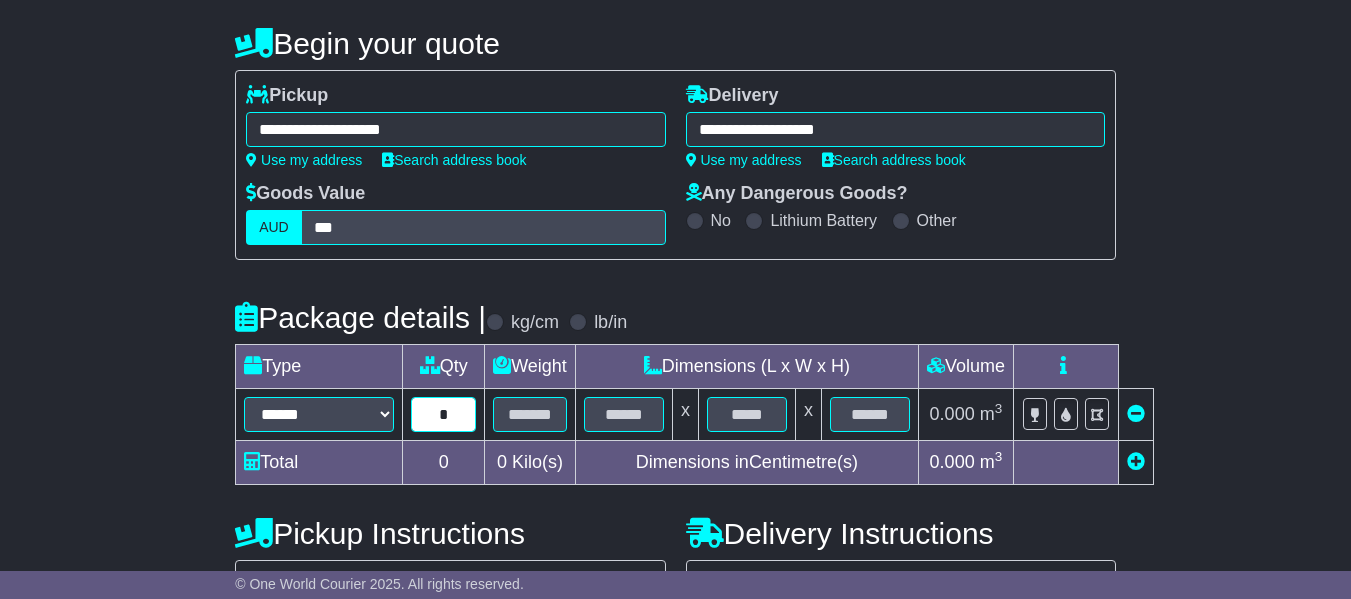 type on "*" 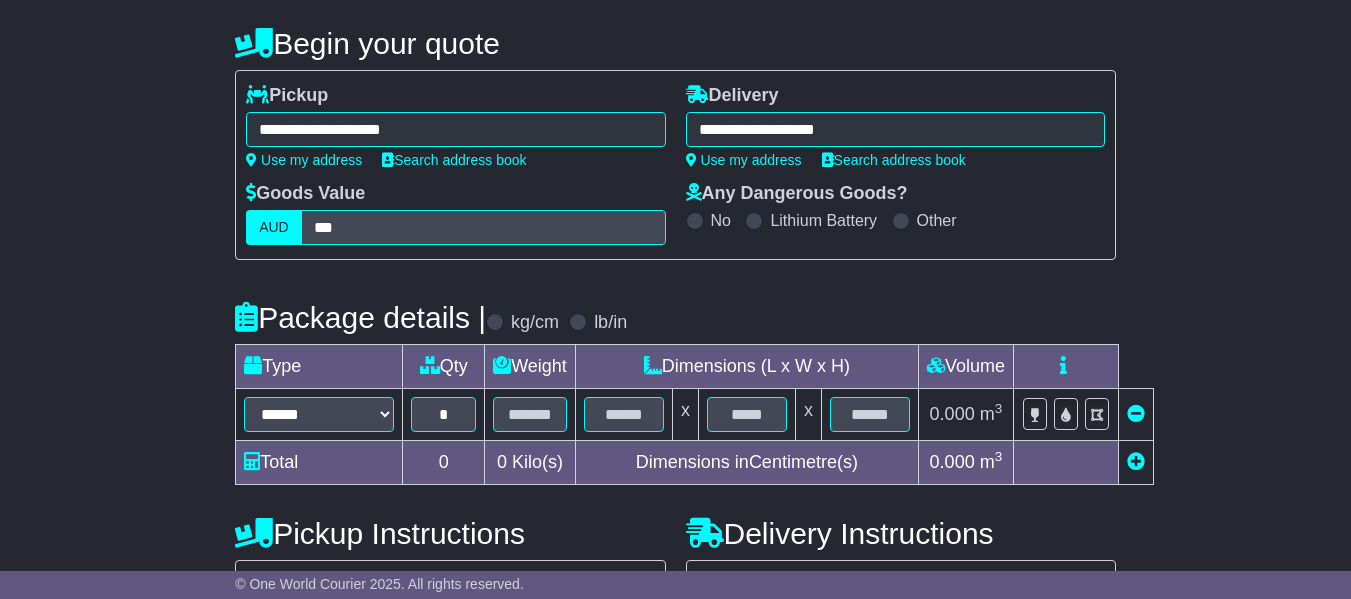 click on "Weight" at bounding box center (530, 367) 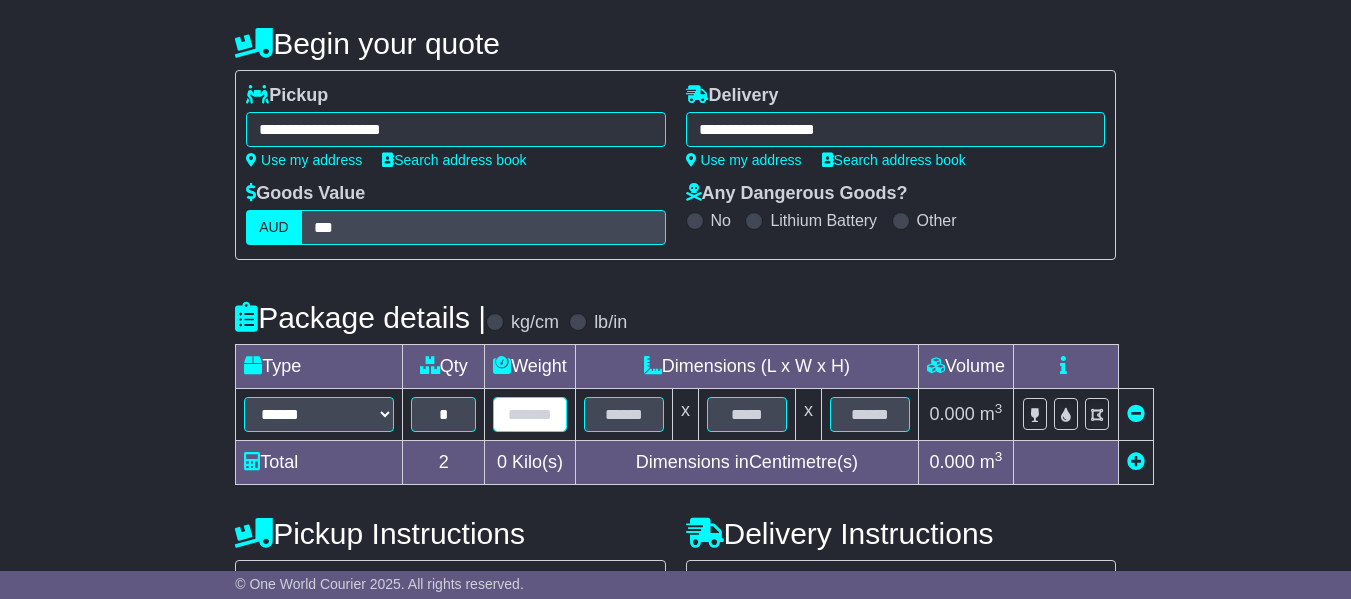click at bounding box center (530, 414) 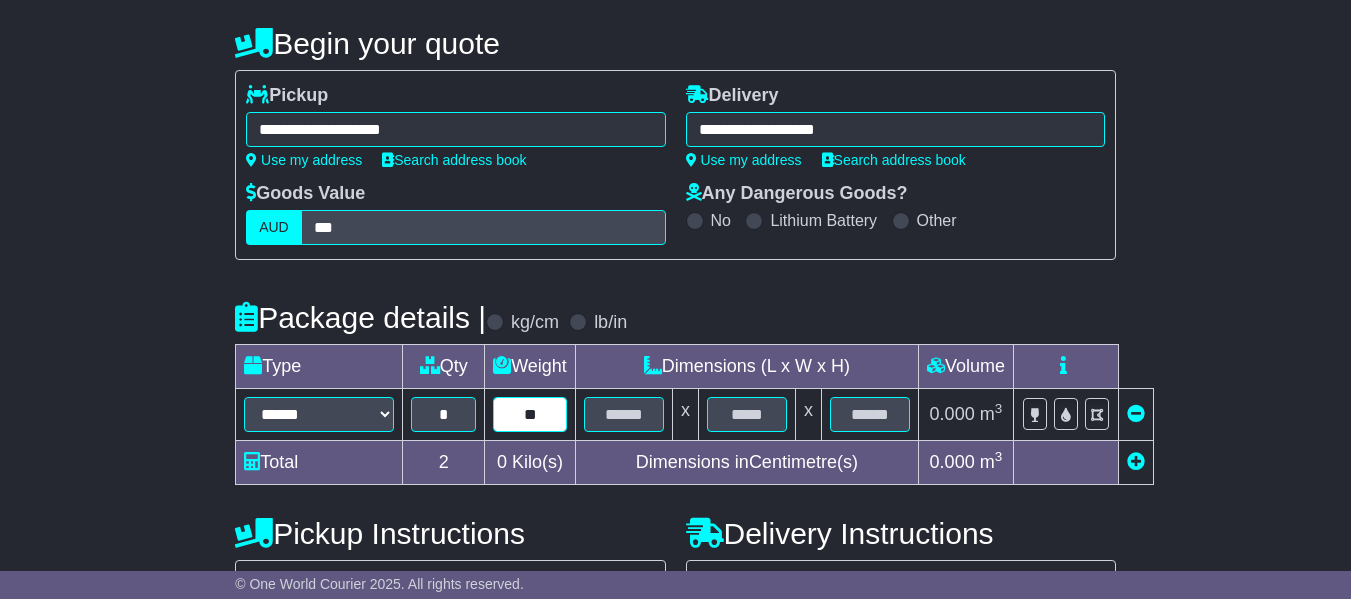type on "**" 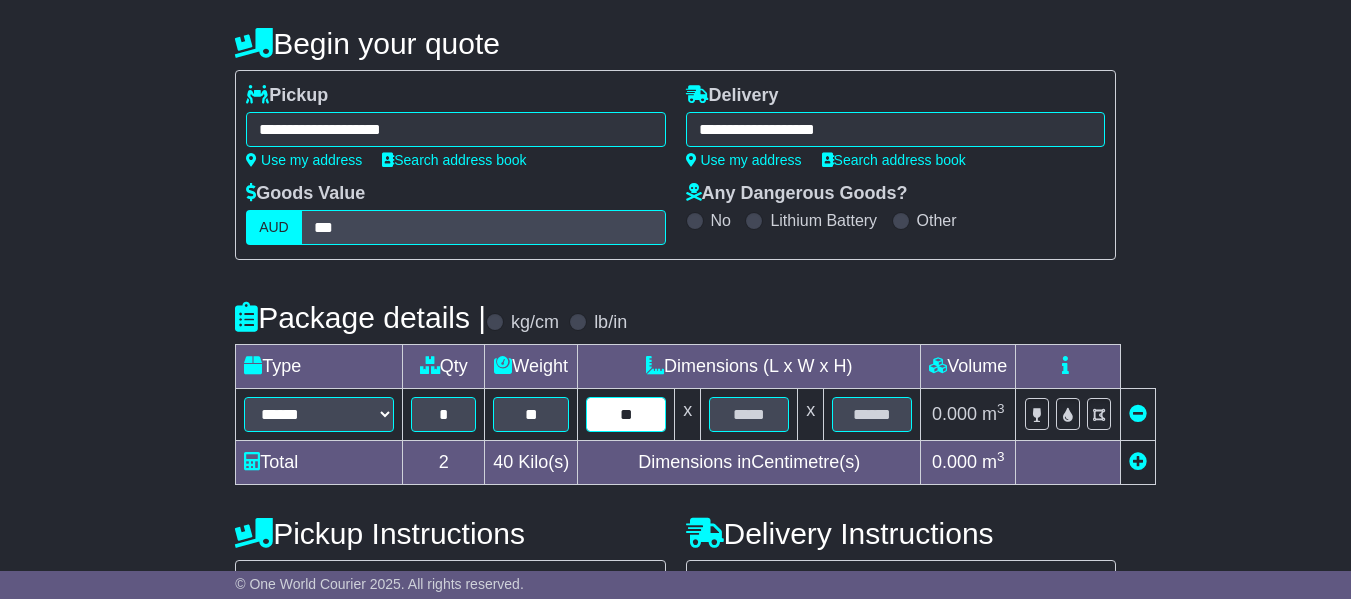 type on "**" 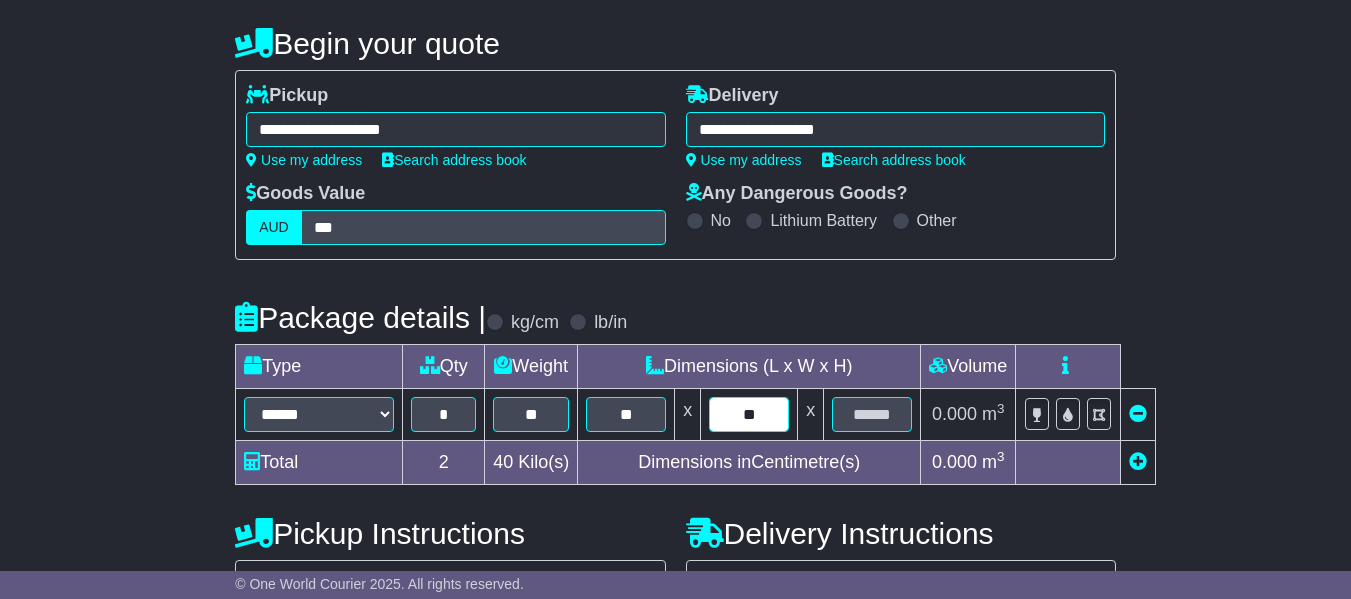type on "**" 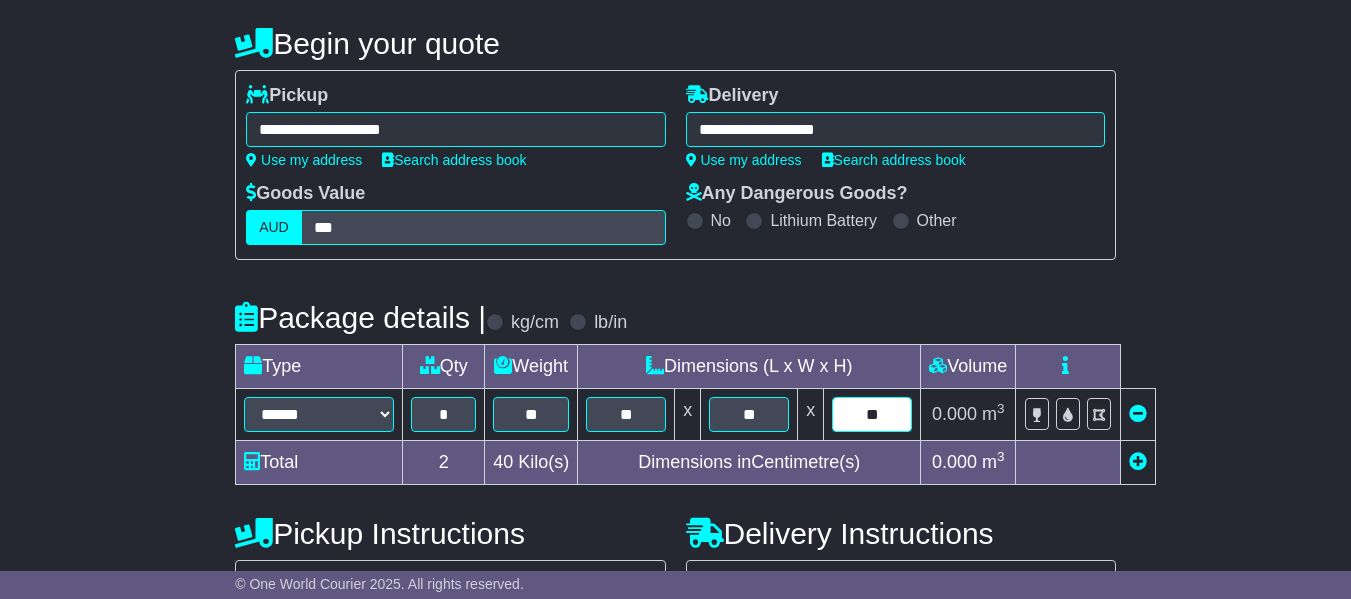 type on "**" 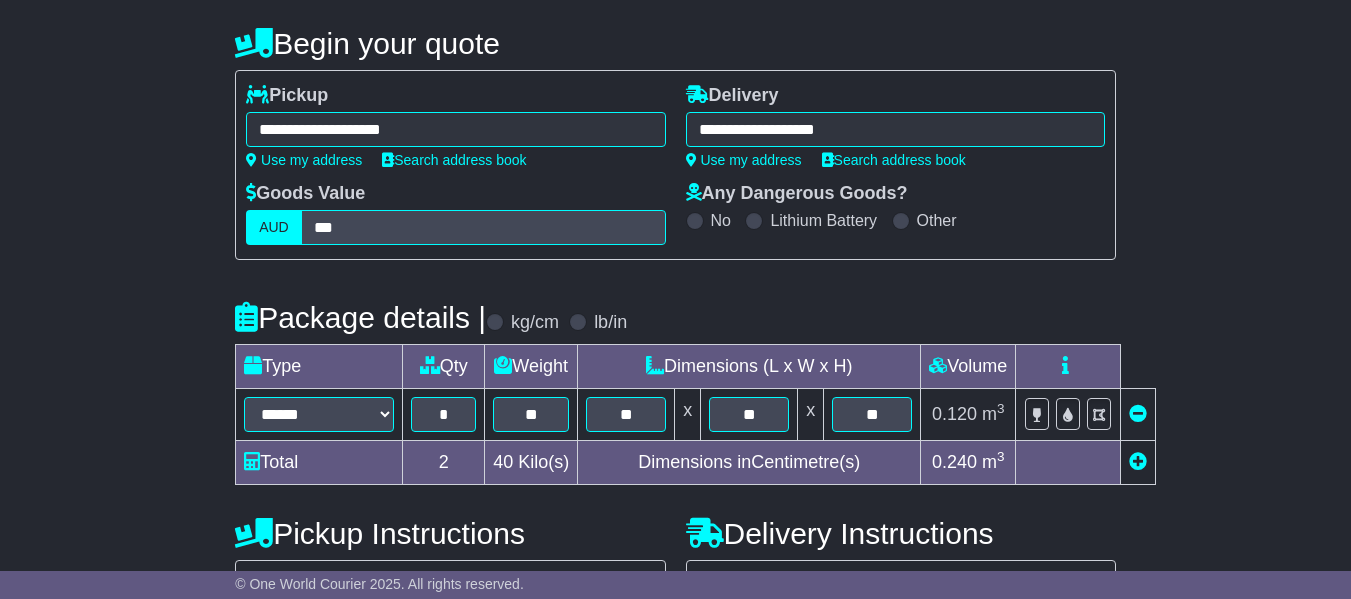 click on "**********" at bounding box center (675, 496) 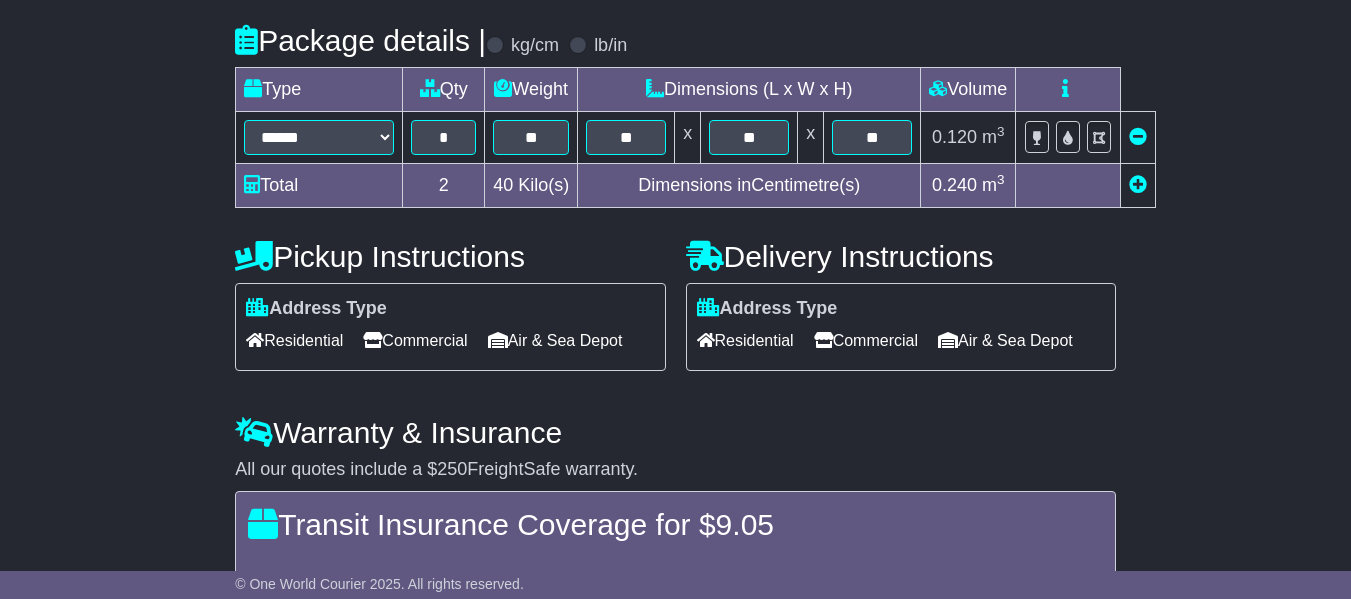 scroll, scrollTop: 497, scrollLeft: 0, axis: vertical 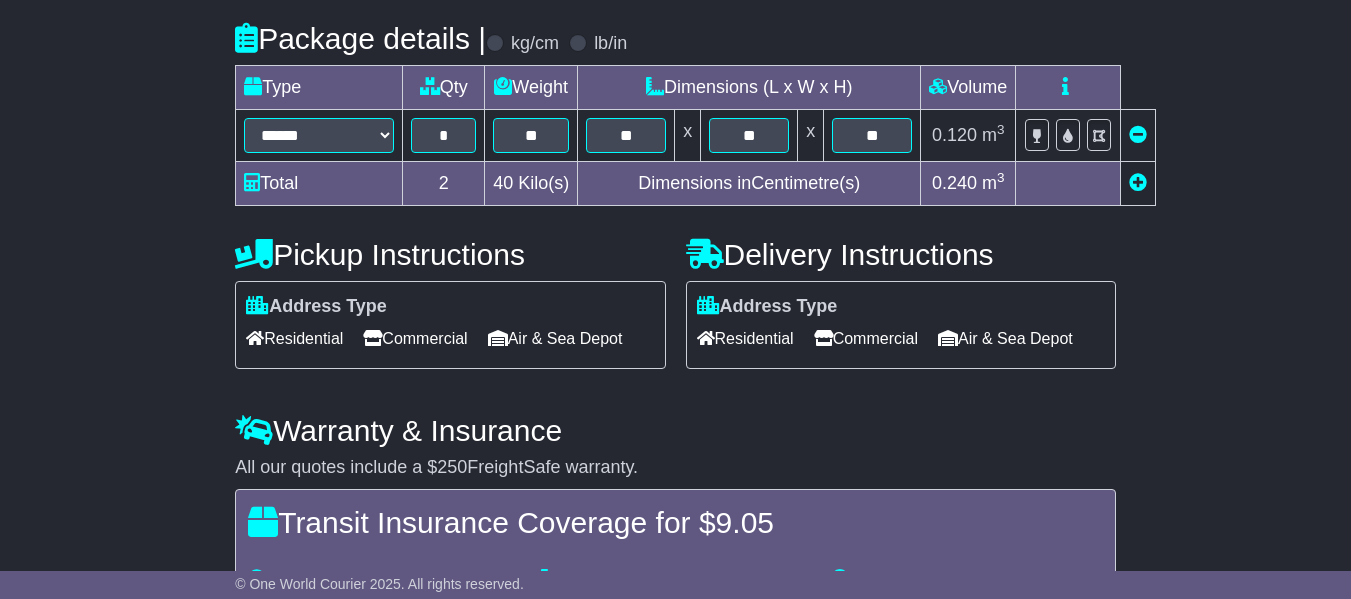 click on "Commercial" at bounding box center (415, 338) 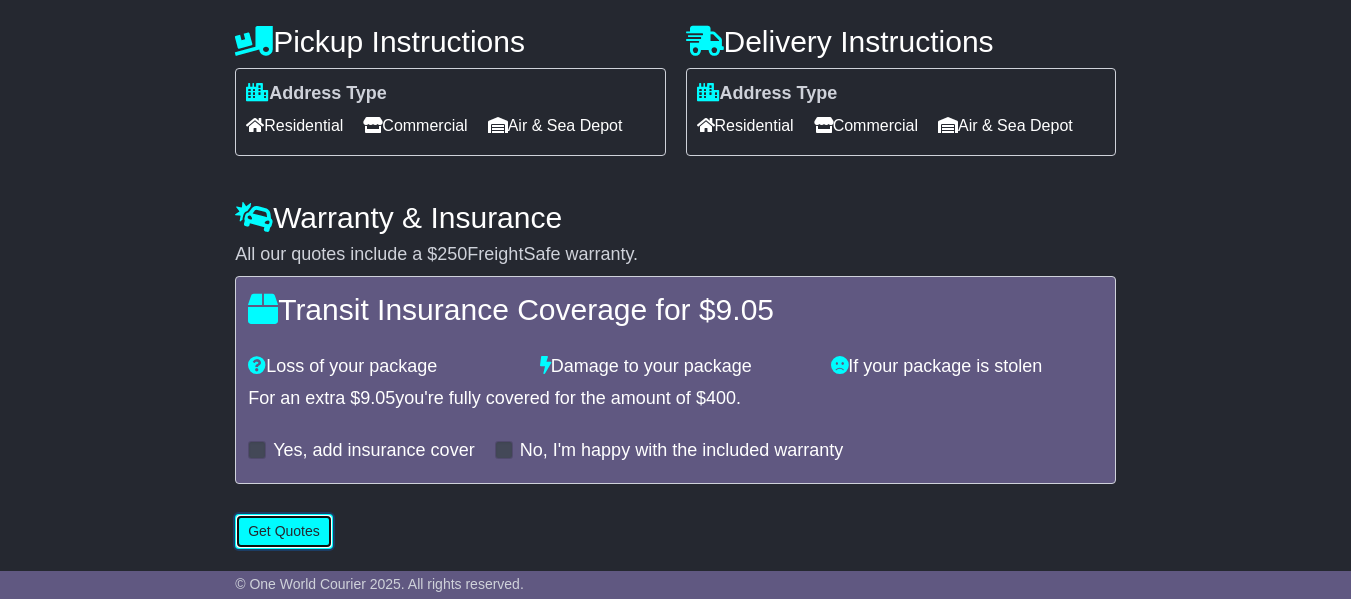 click on "Get Quotes" at bounding box center [284, 531] 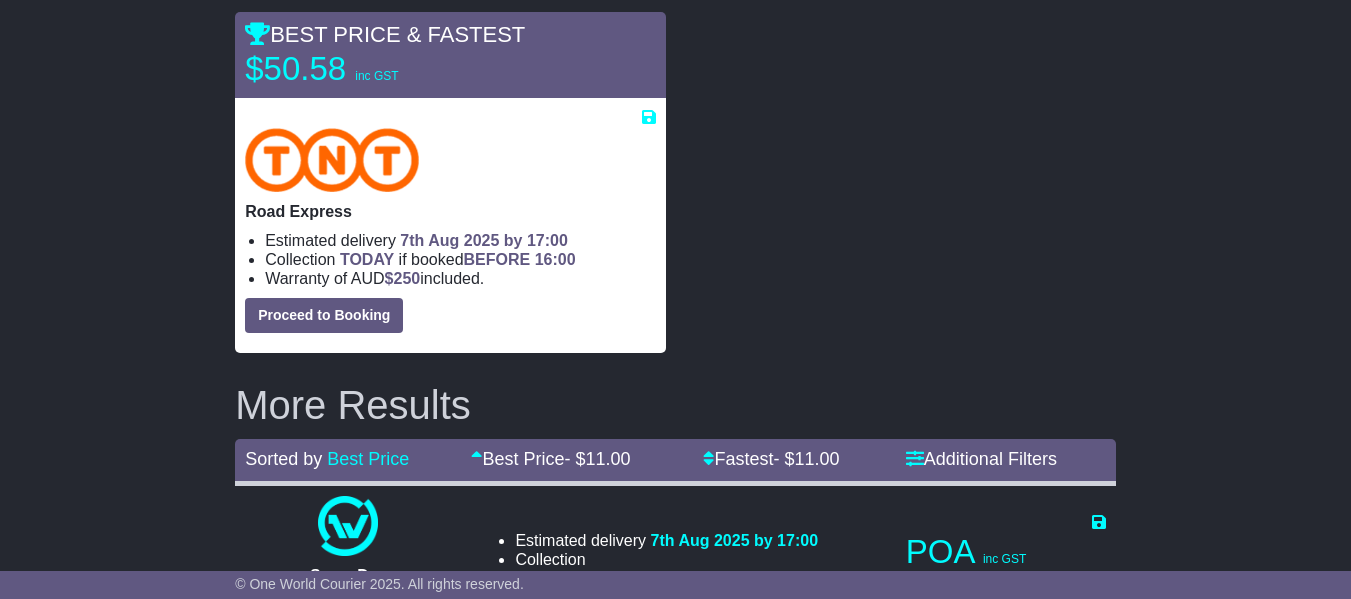scroll, scrollTop: 471, scrollLeft: 0, axis: vertical 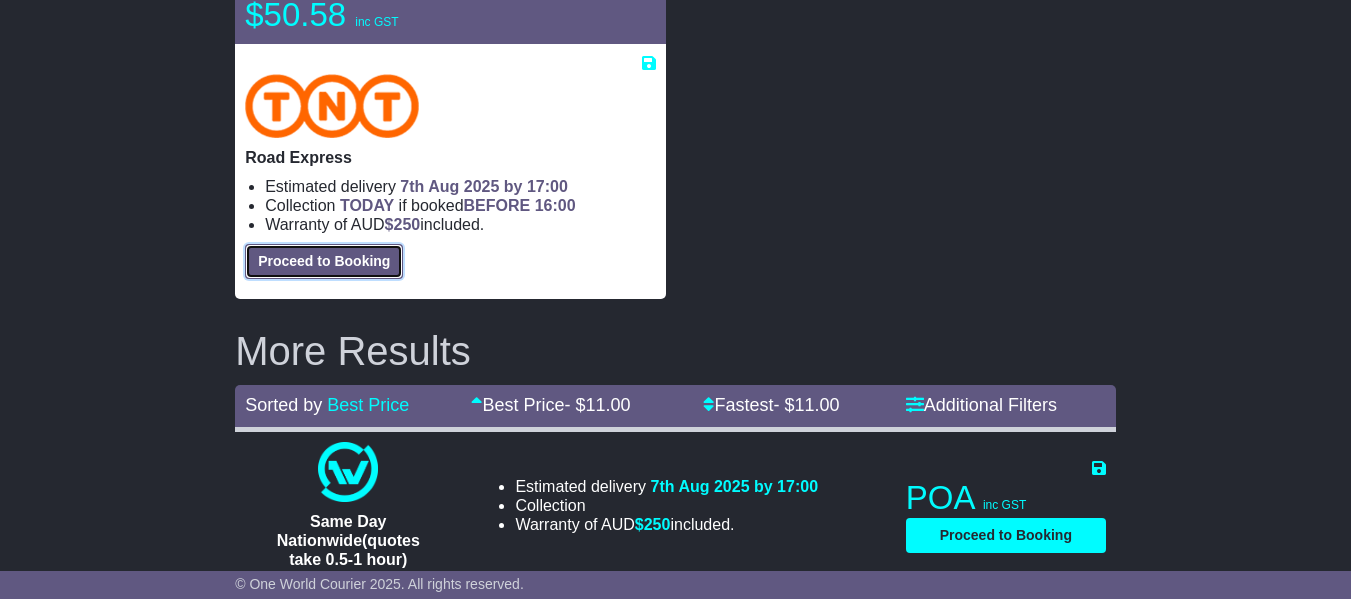 click on "Proceed to Booking" at bounding box center [324, 261] 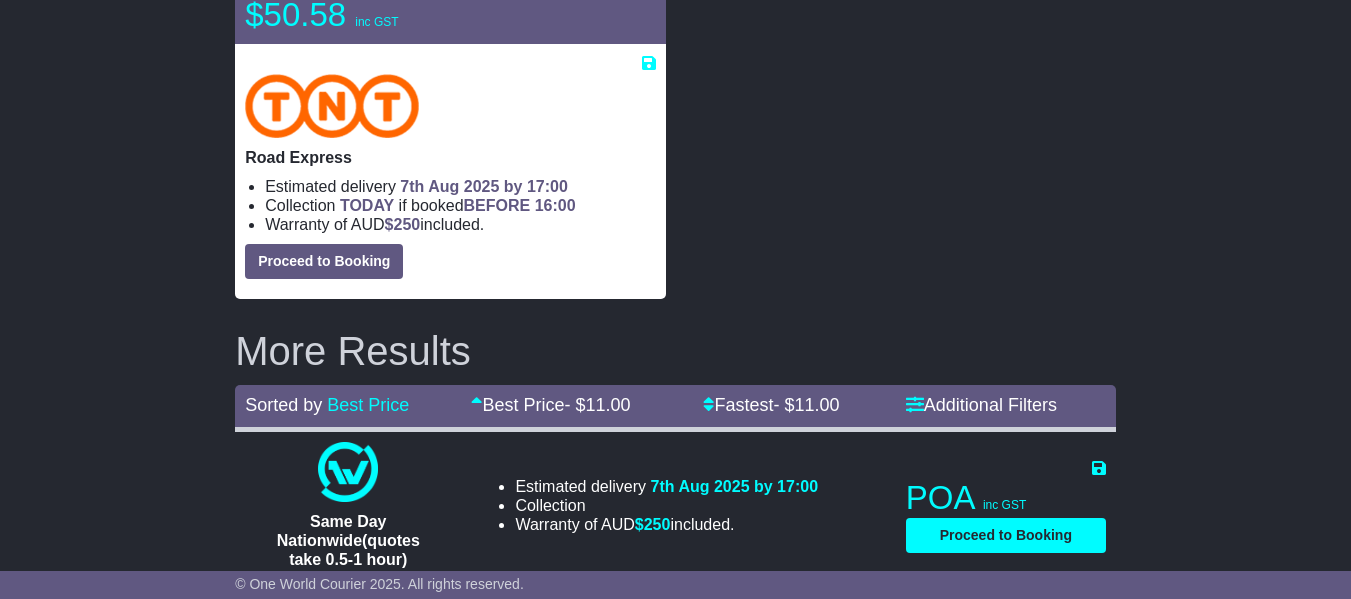 select on "****" 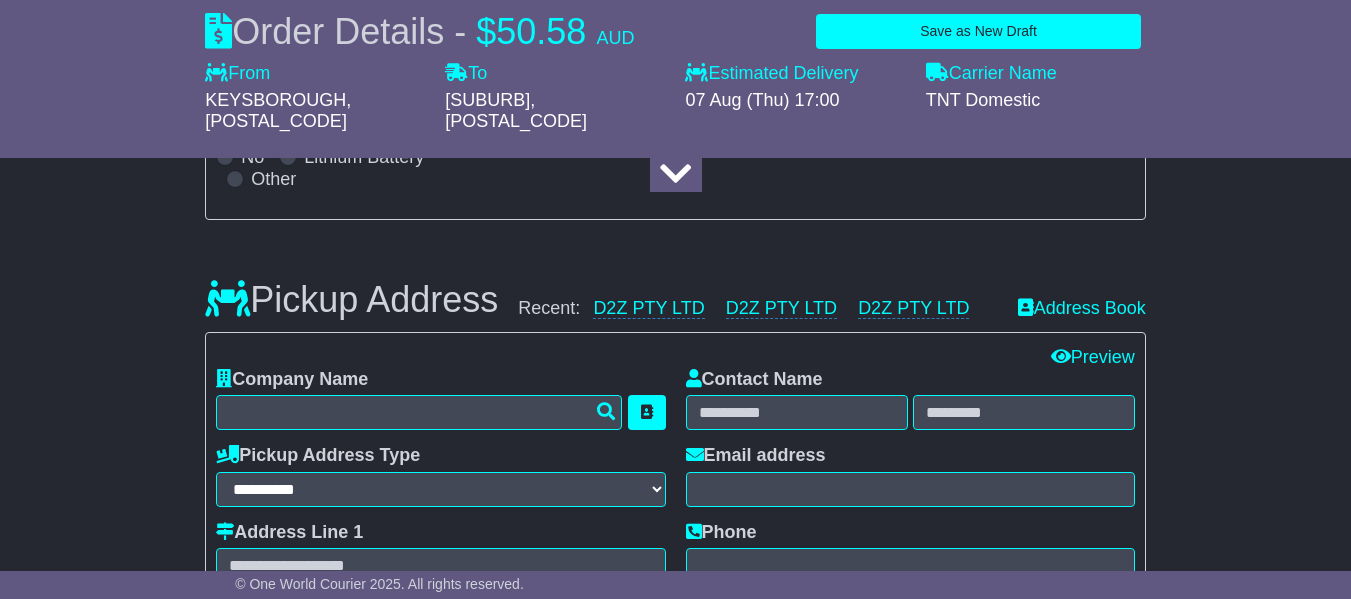 select 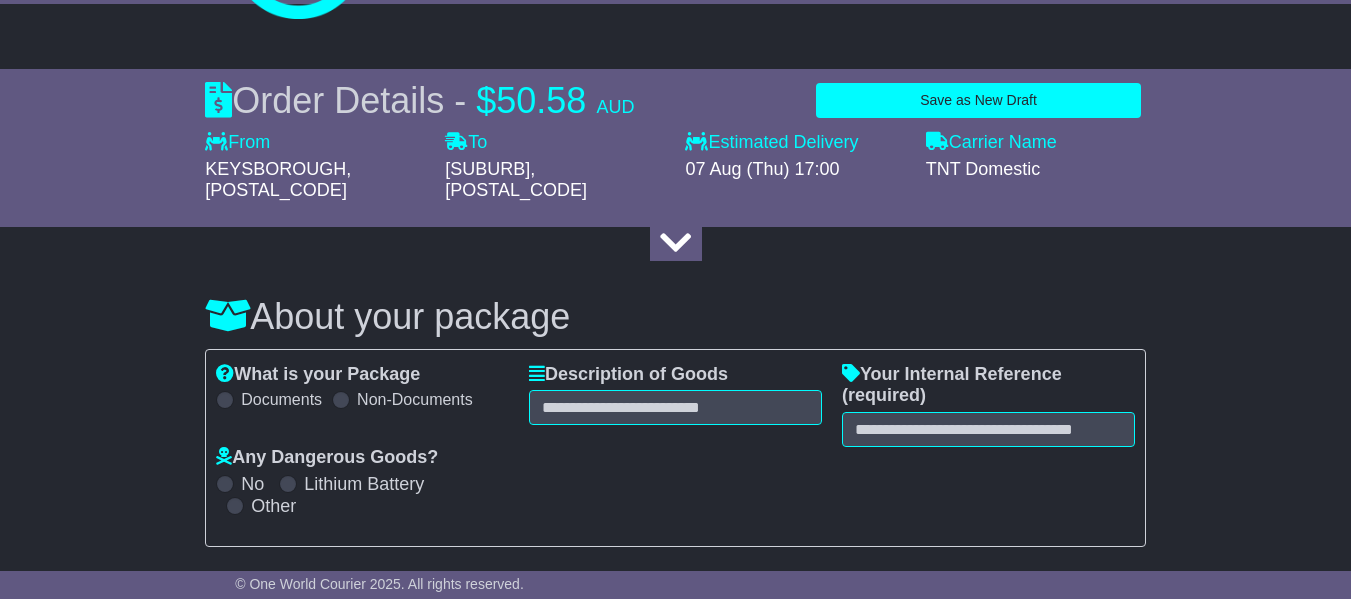 scroll, scrollTop: 137, scrollLeft: 0, axis: vertical 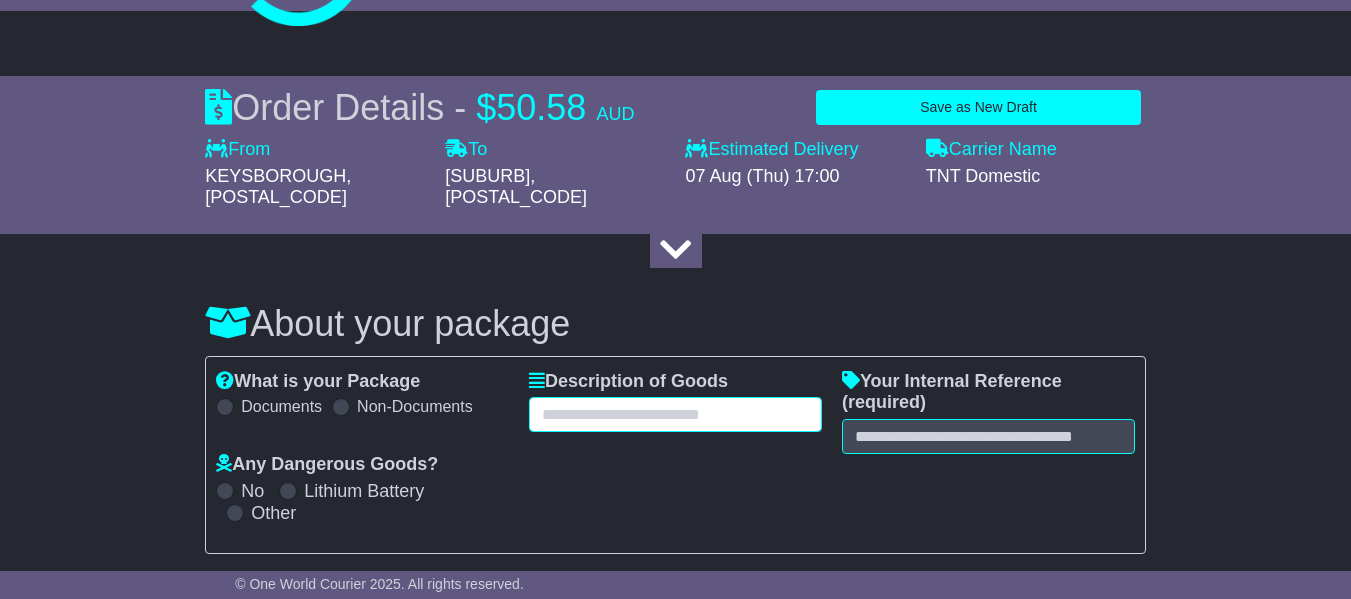 click at bounding box center (675, 414) 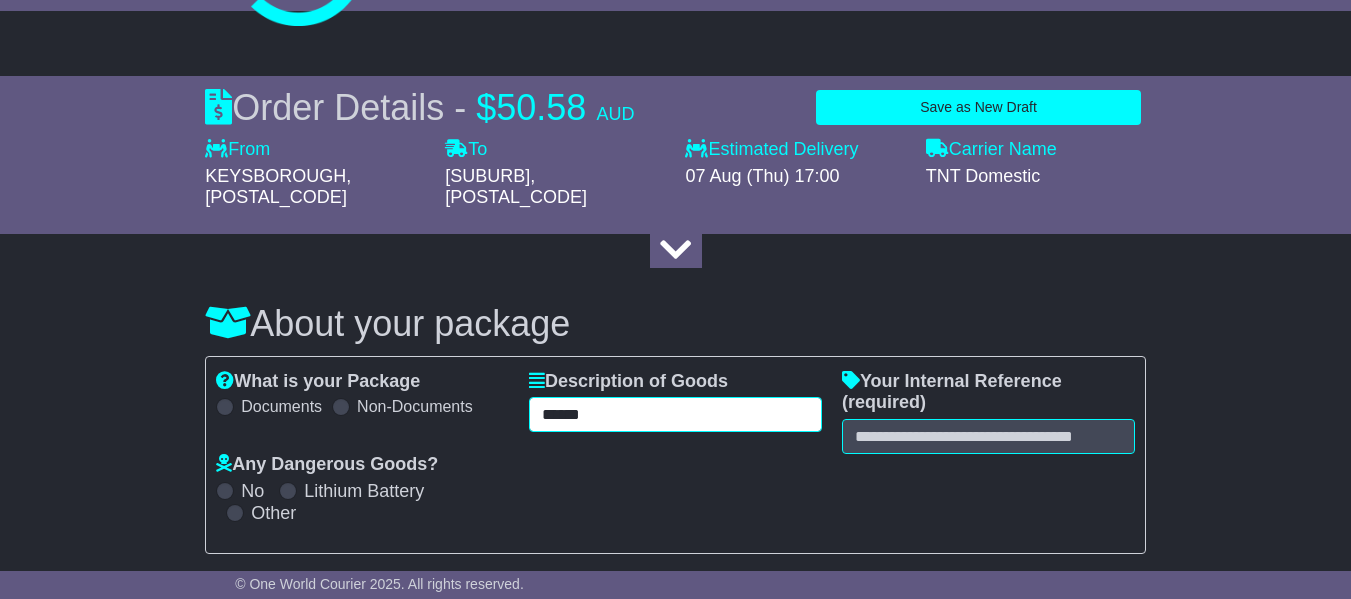 type on "******" 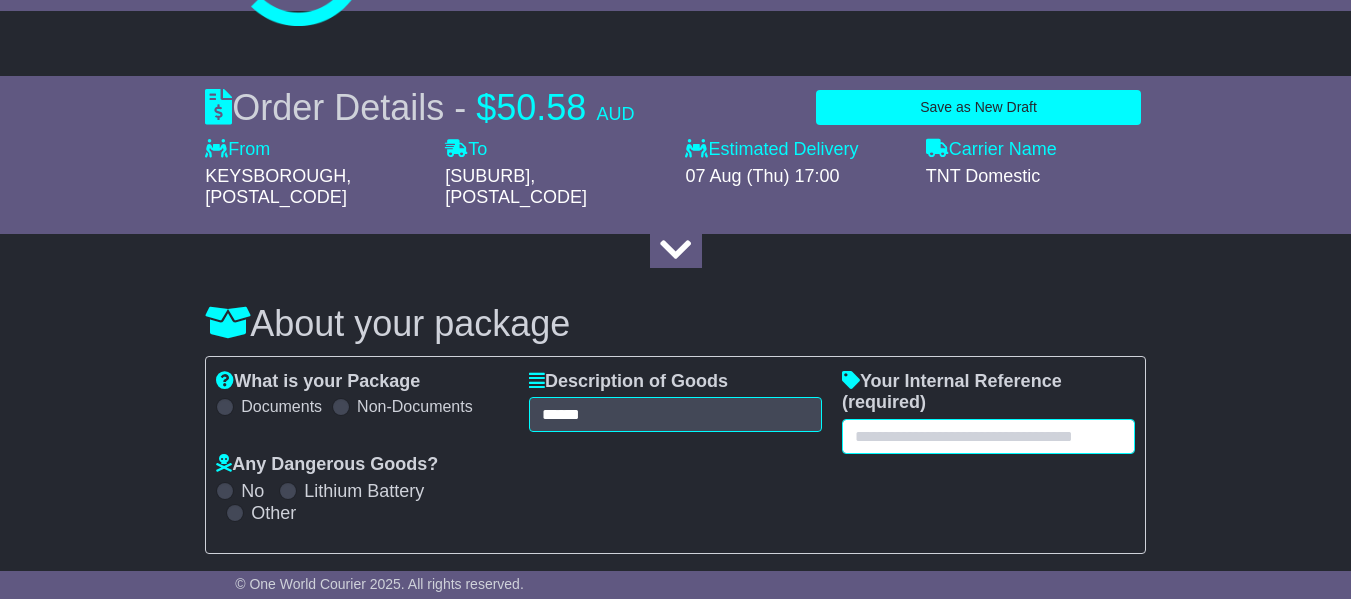 click at bounding box center [988, 436] 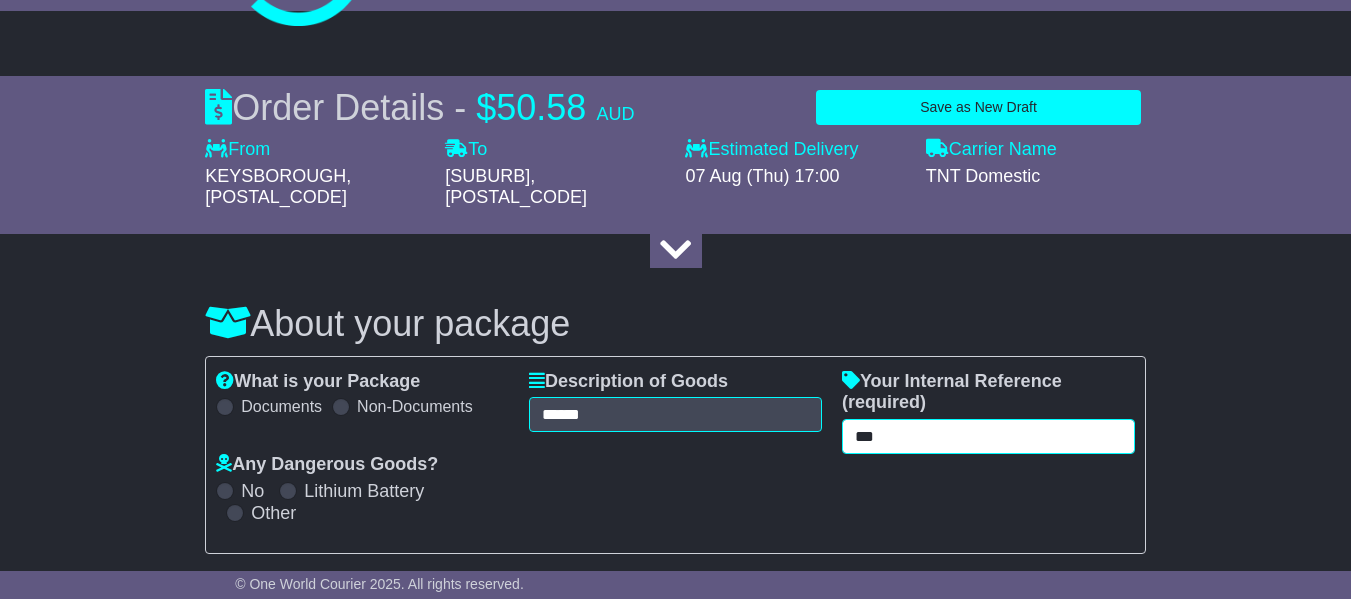 type on "***" 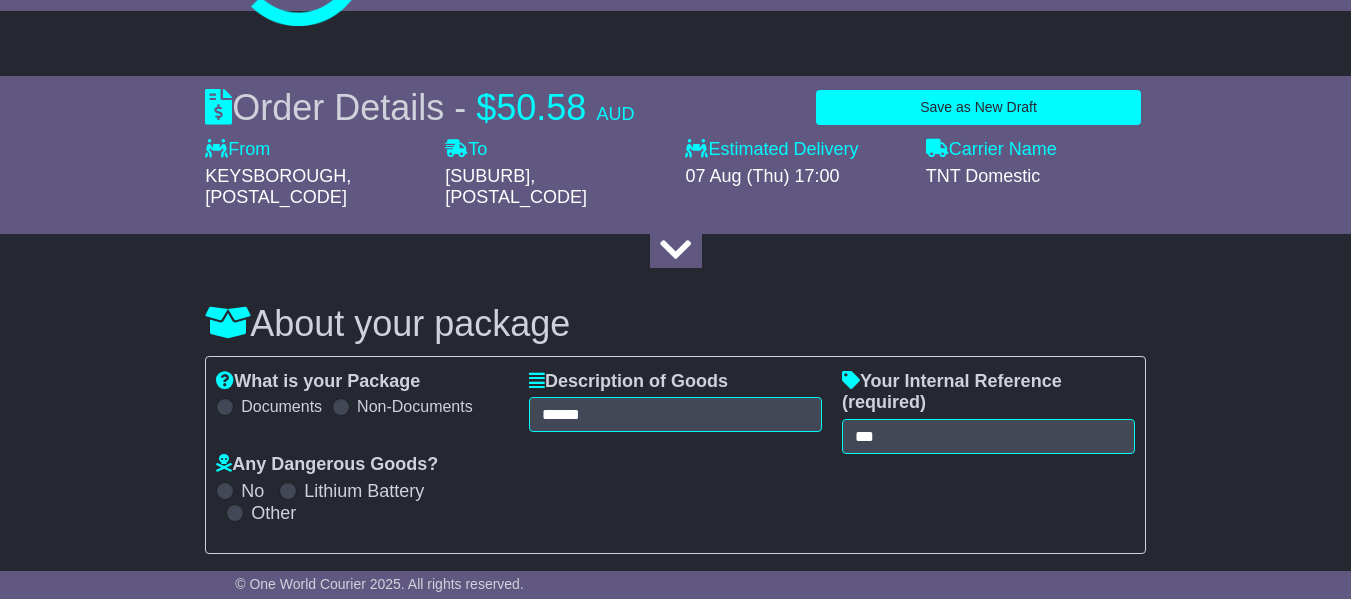 click at bounding box center [0, -137] 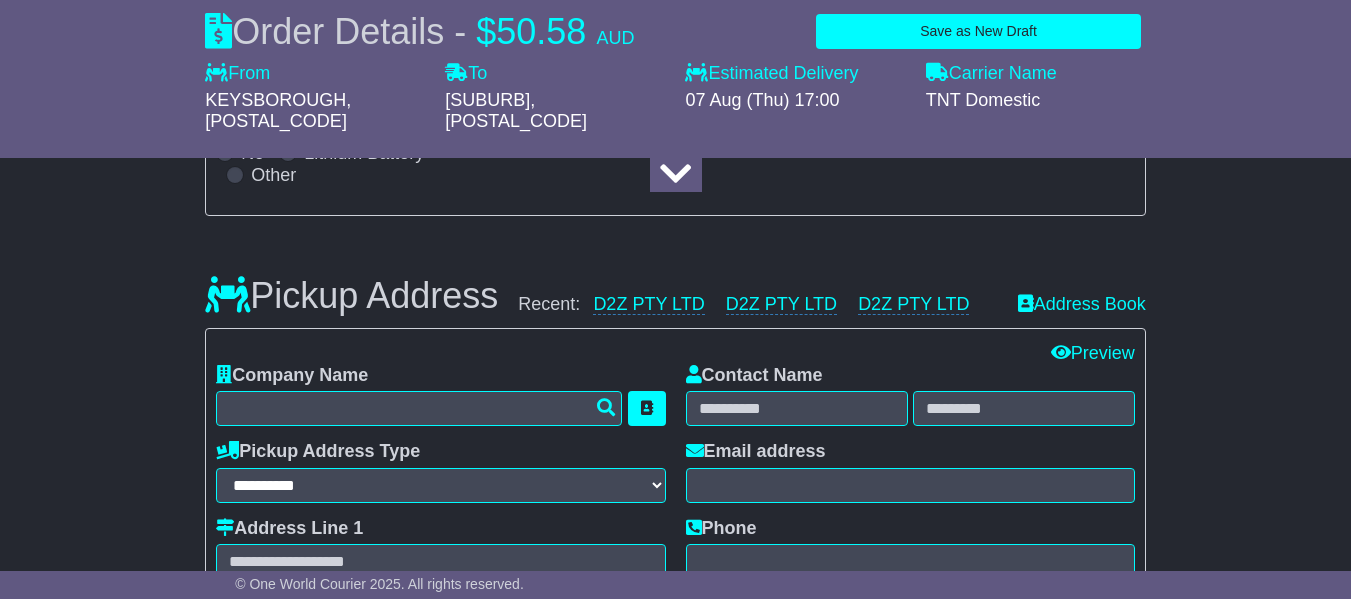 scroll, scrollTop: 476, scrollLeft: 0, axis: vertical 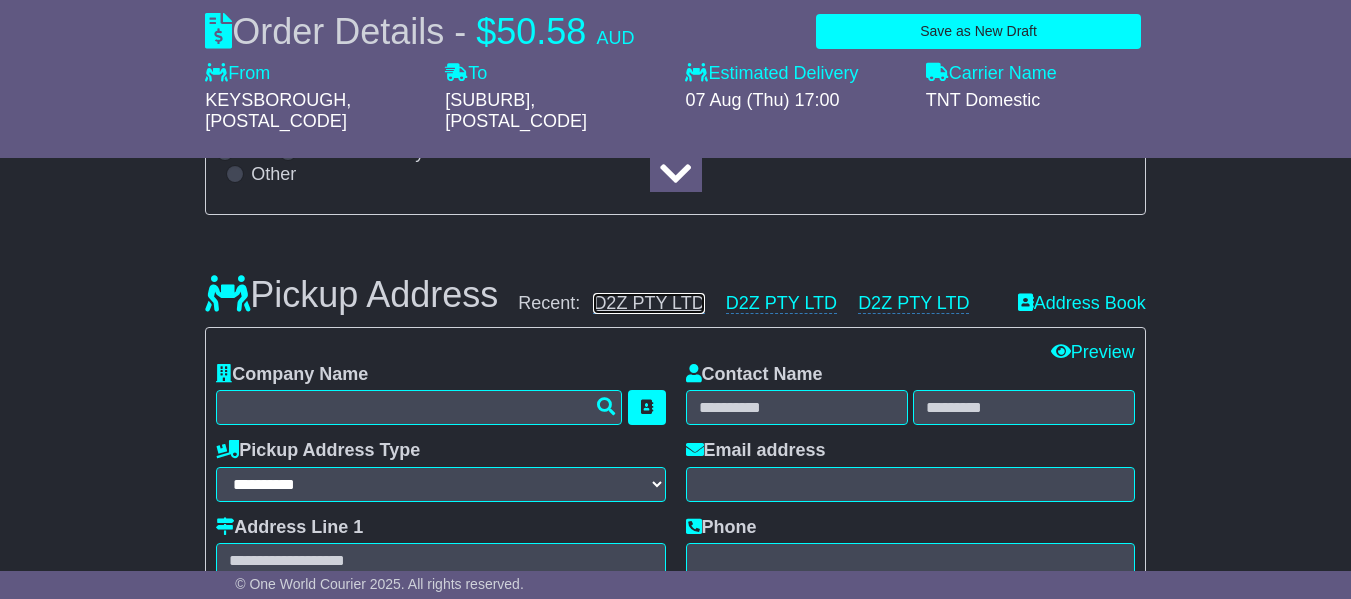 click on "D2Z PTY LTD" at bounding box center [648, 303] 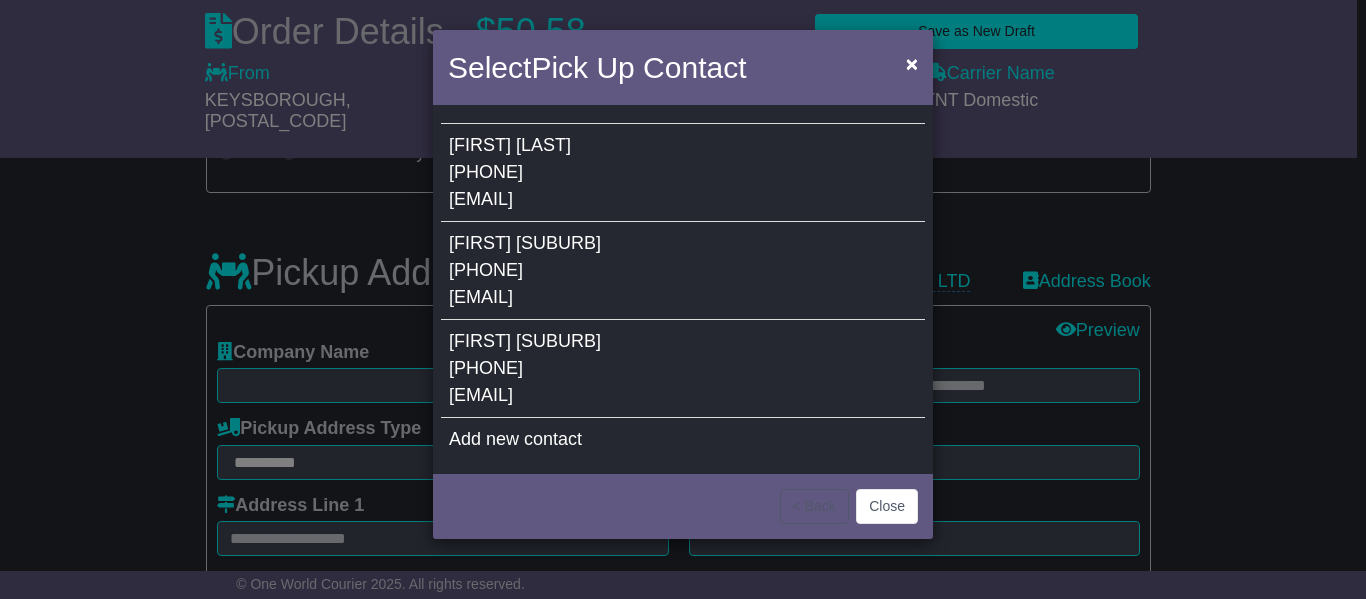 click on "[FIRST] [LAST]
[PHONE]
[EMAIL]" at bounding box center [683, 173] 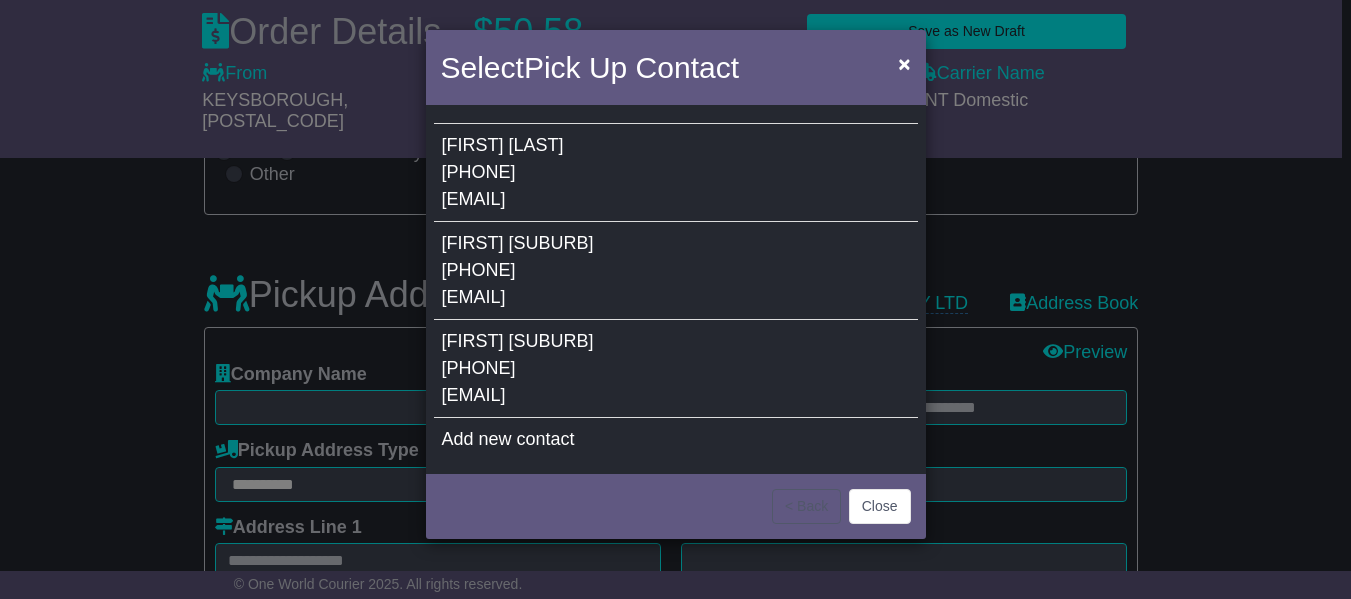 type on "**********" 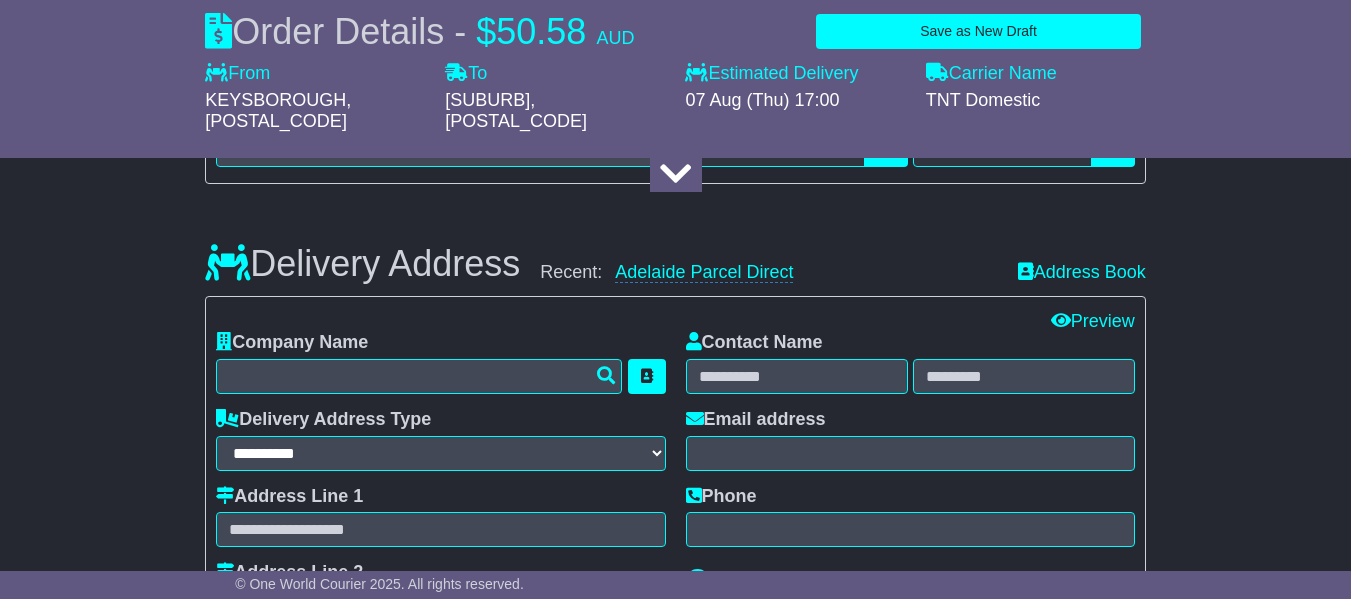scroll, scrollTop: 1359, scrollLeft: 0, axis: vertical 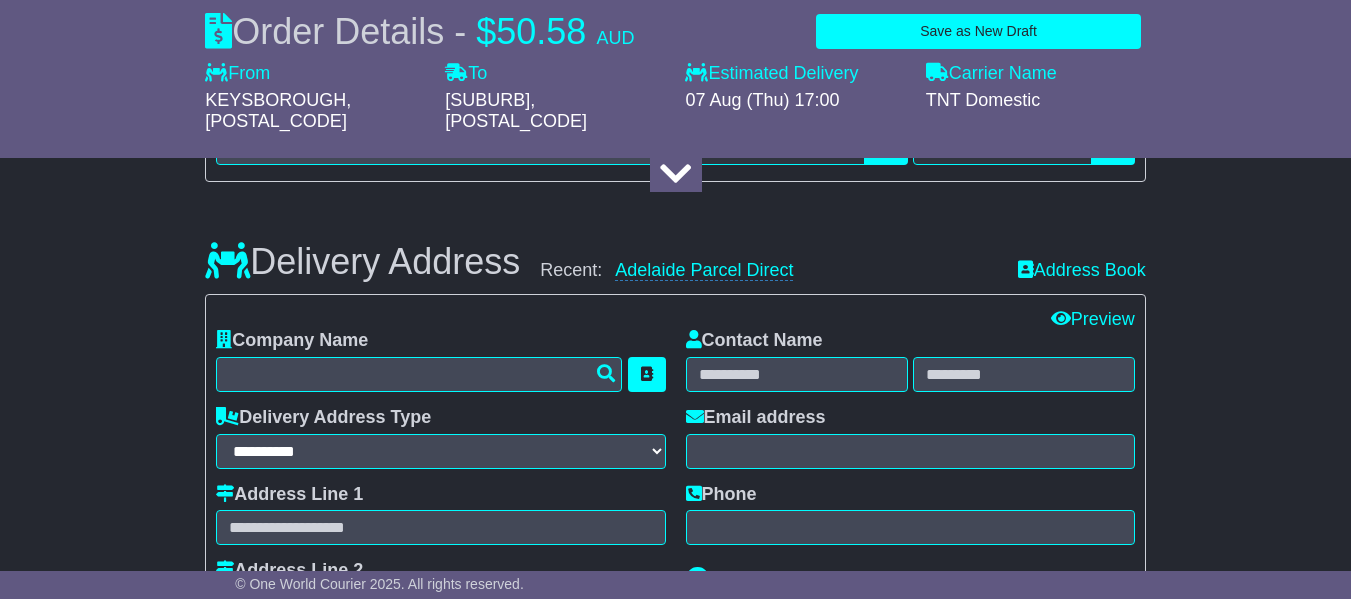 click on "Delivery Address
Recent:
Adelaide Parcel Direct
Address Book" at bounding box center (675, 247) 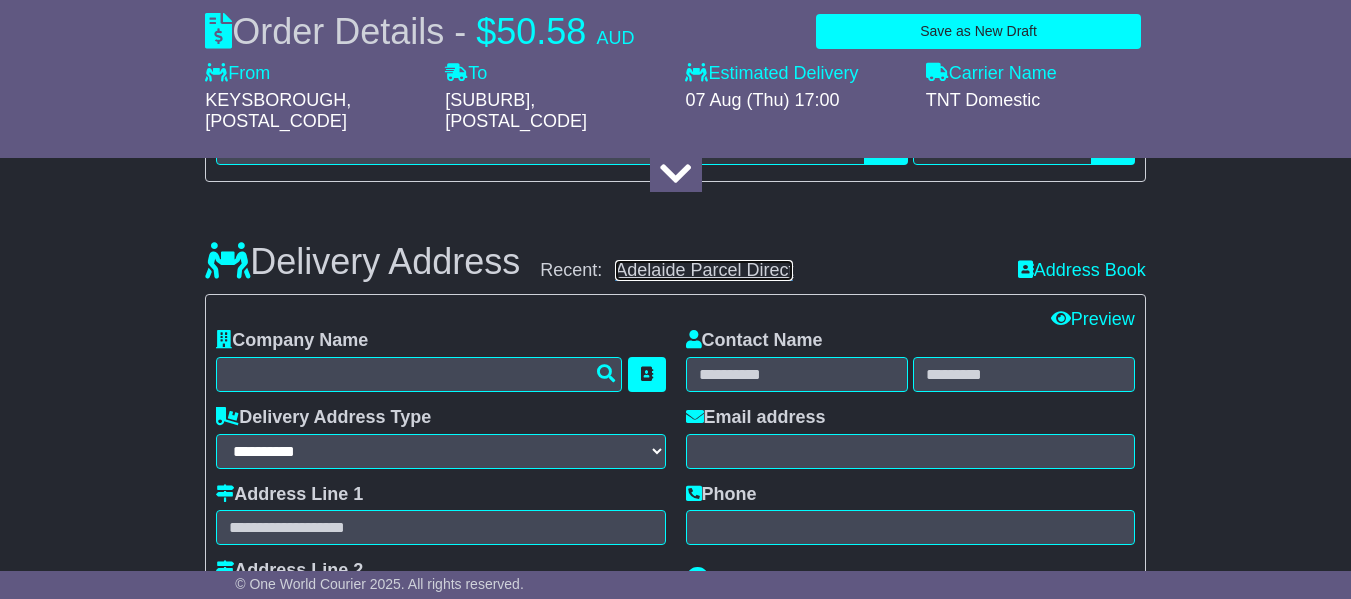 click on "Adelaide Parcel Direct" at bounding box center [704, 270] 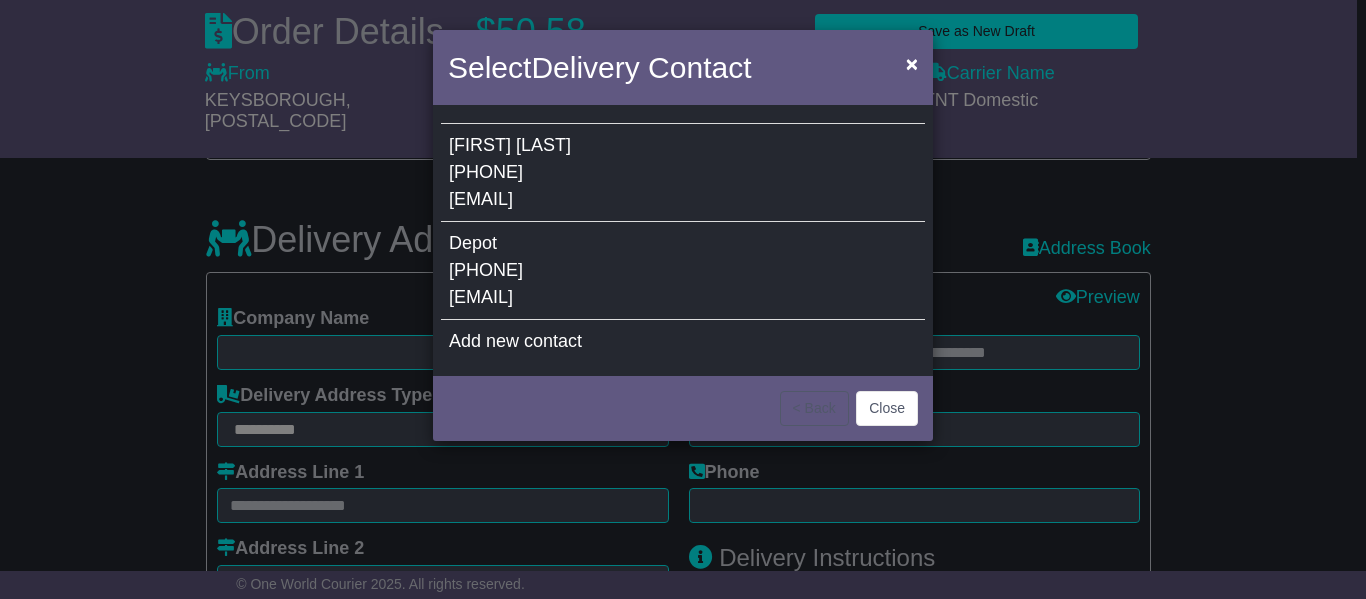 click on "[PHONE]" at bounding box center [486, 270] 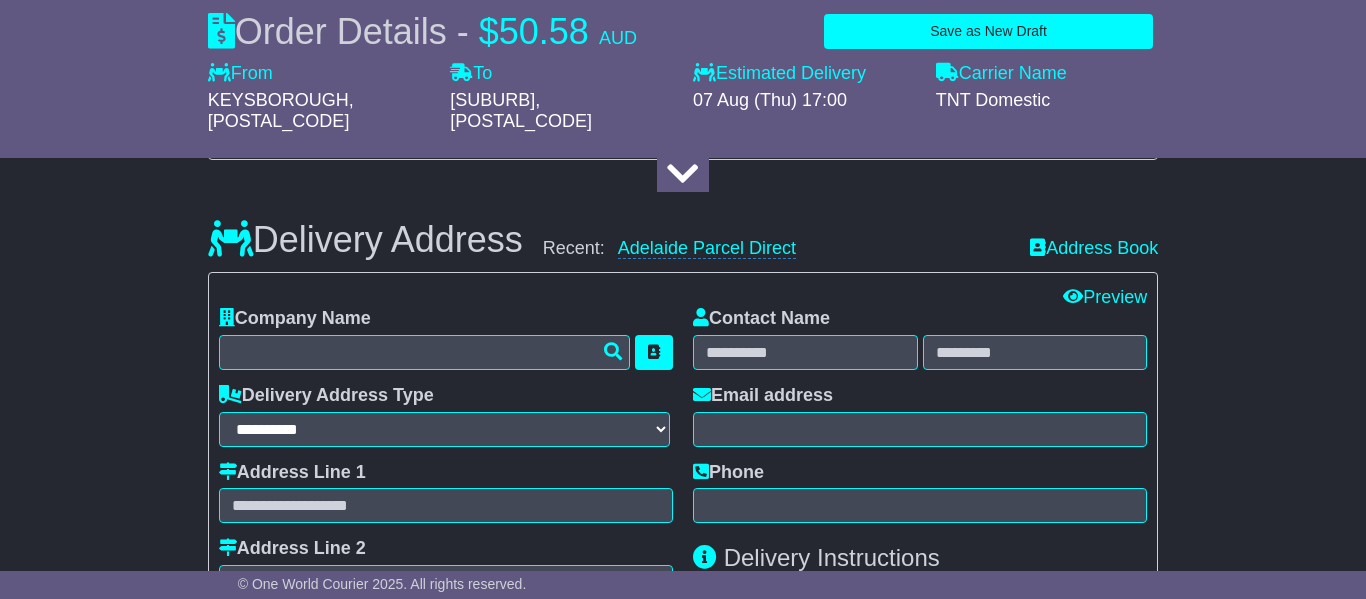 type on "**********" 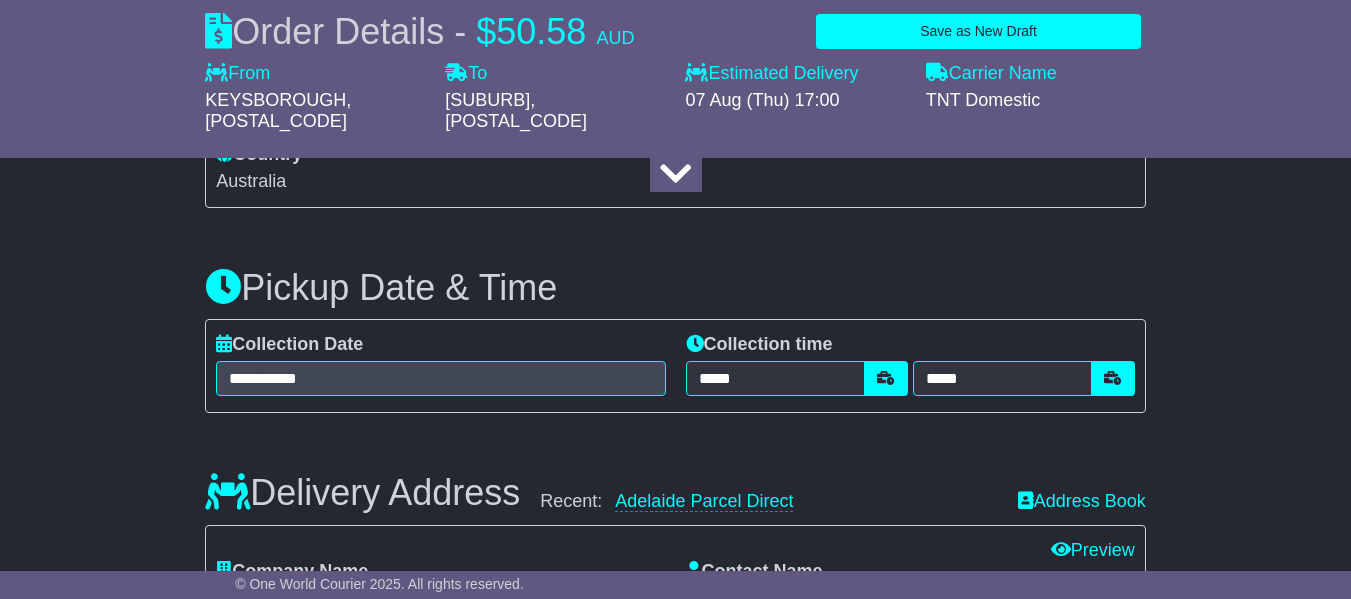 scroll, scrollTop: 1127, scrollLeft: 0, axis: vertical 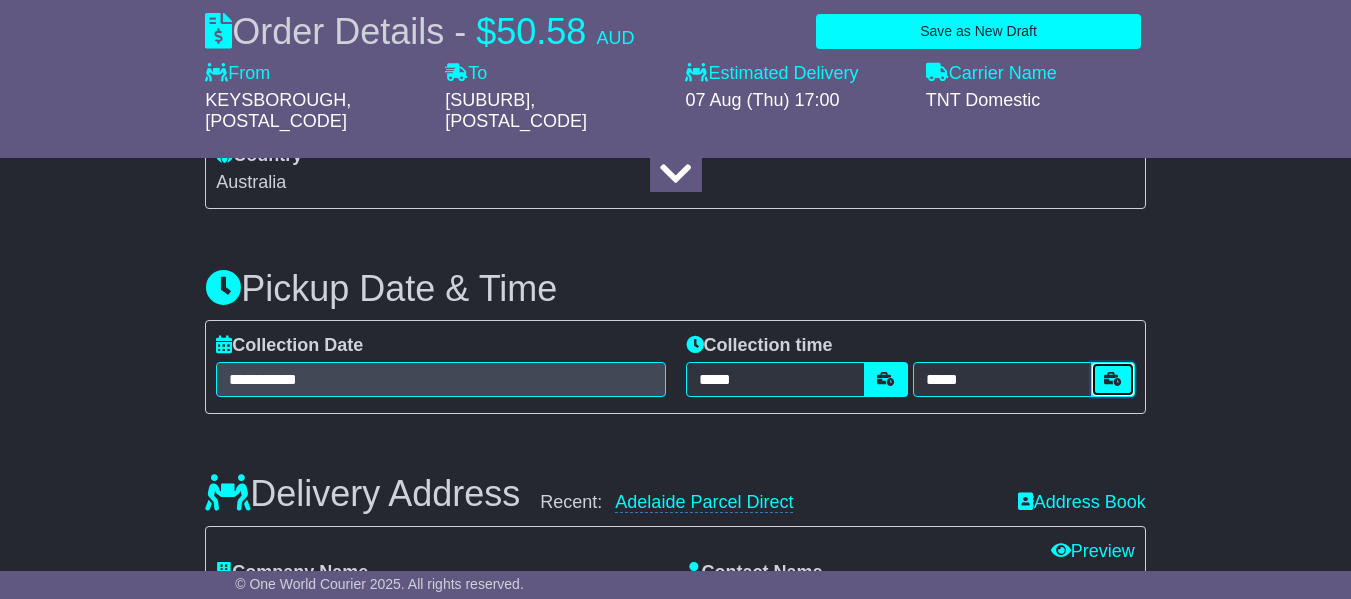 click at bounding box center (1113, 379) 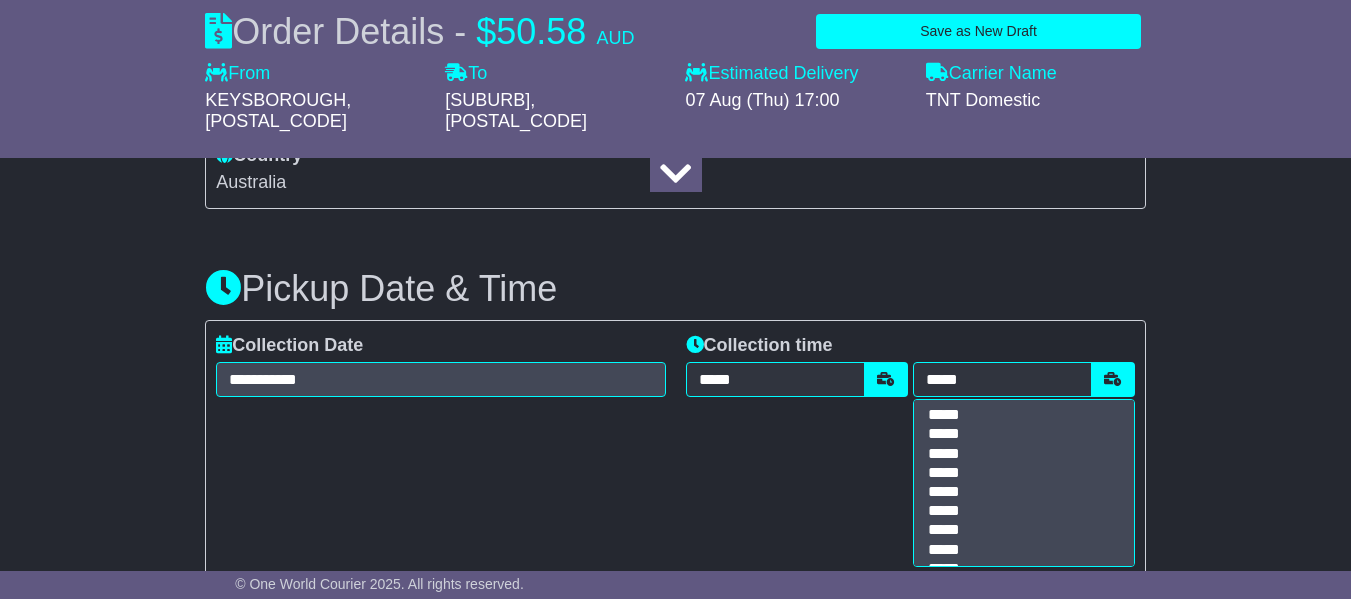 click on "**********" at bounding box center (675, 410) 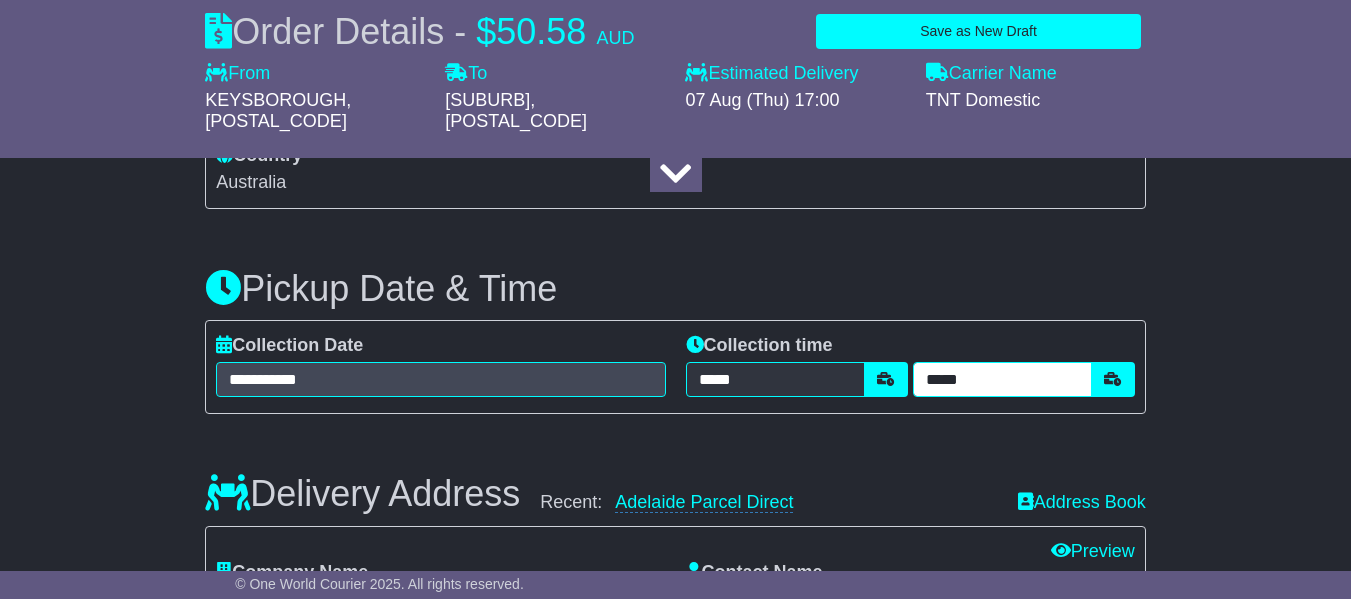 click on "*****" at bounding box center (1002, 379) 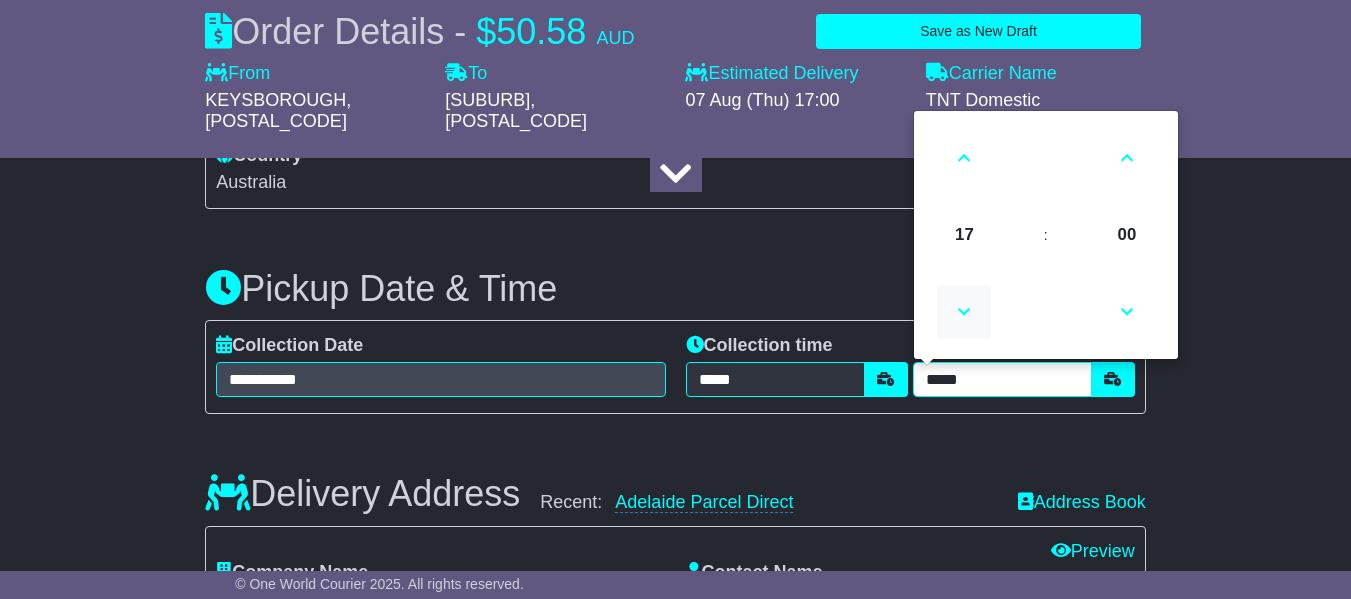 click at bounding box center [964, 312] 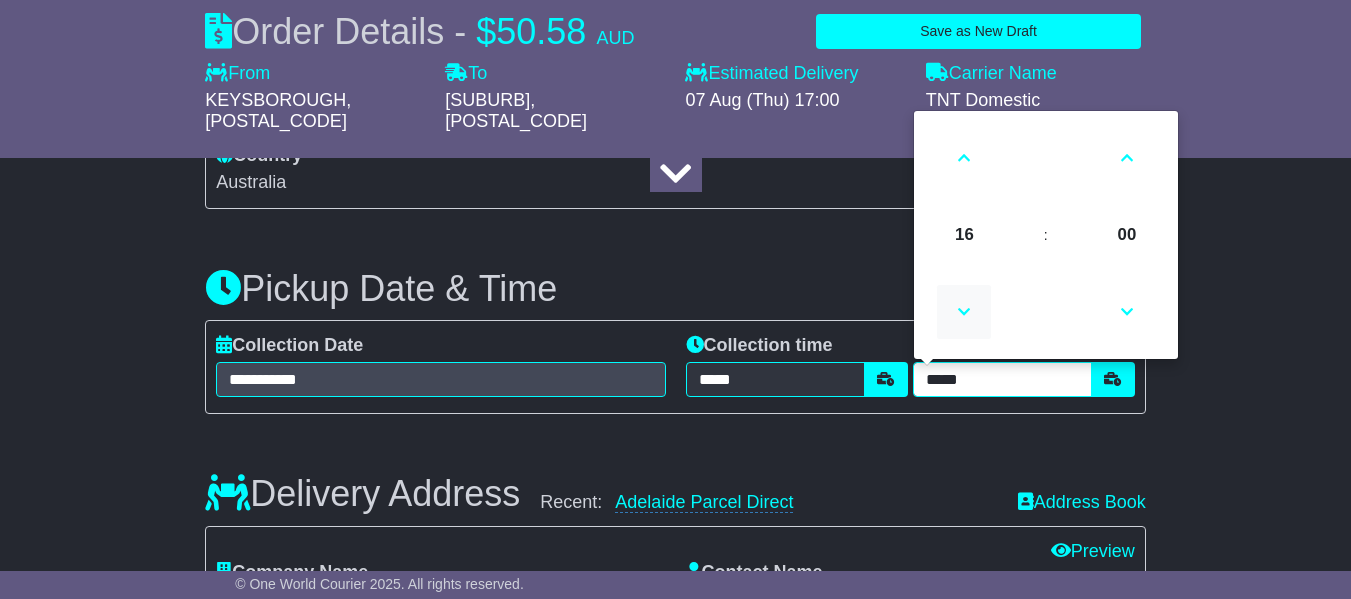 click at bounding box center [964, 312] 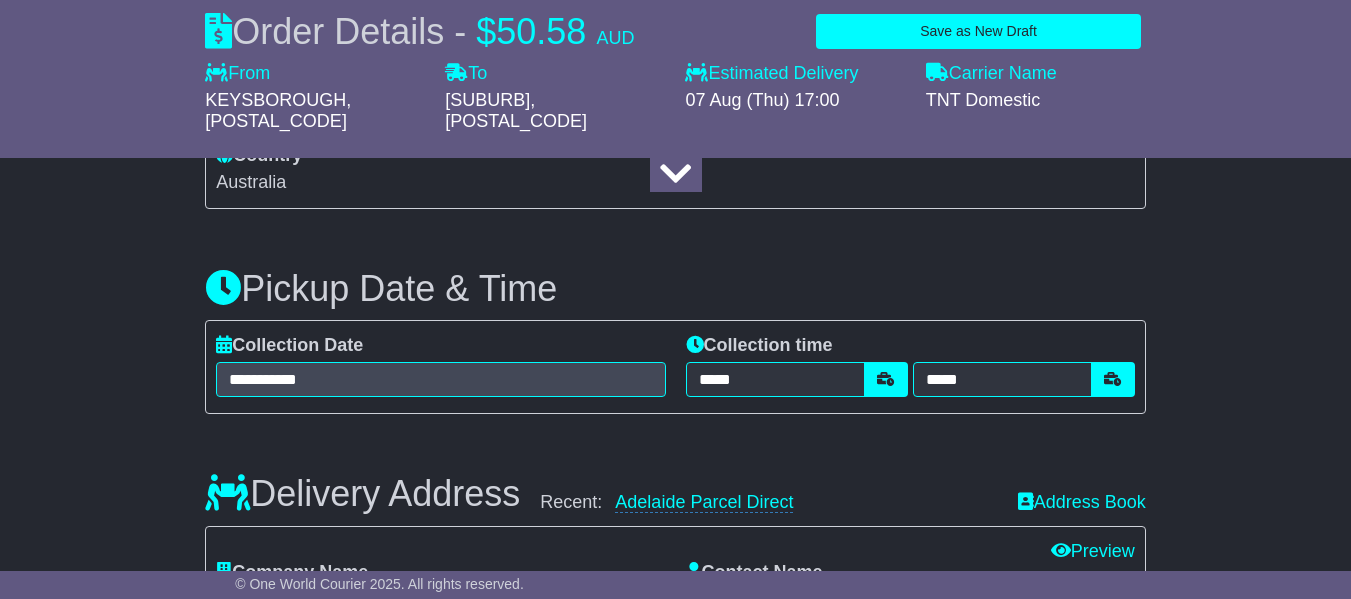 click on "Delivery Address
Recent:
Adelaide Parcel Direct
Address Book" at bounding box center (675, 479) 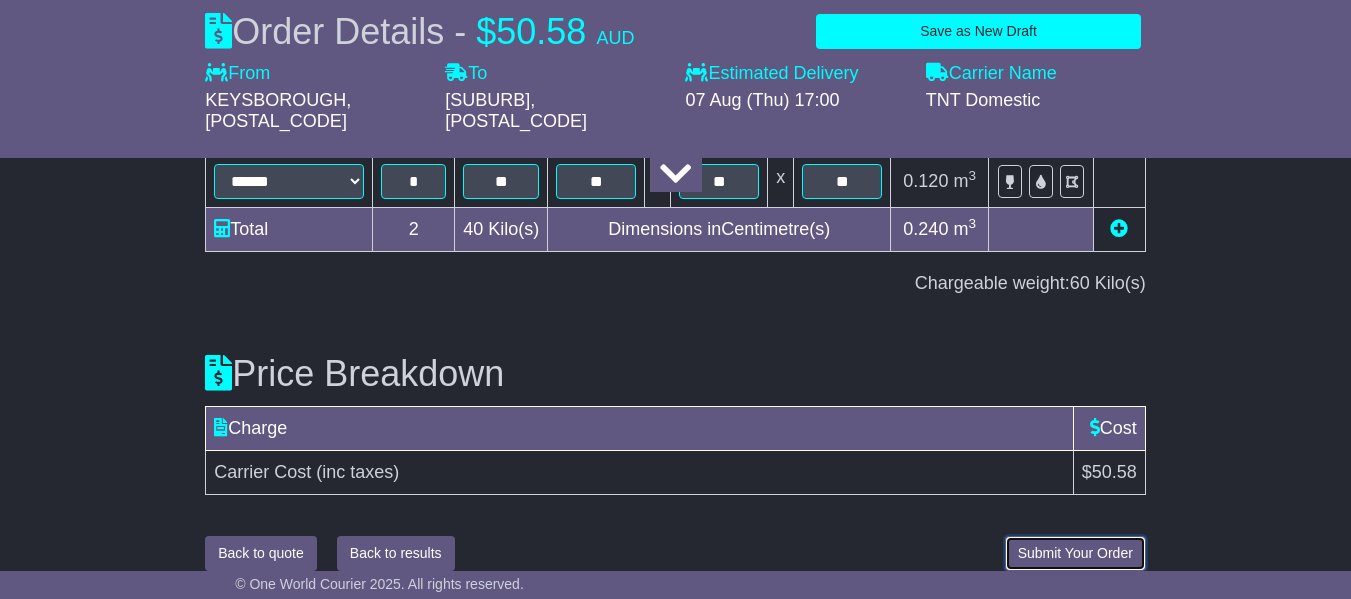 click on "Submit Your Order" at bounding box center [1075, 553] 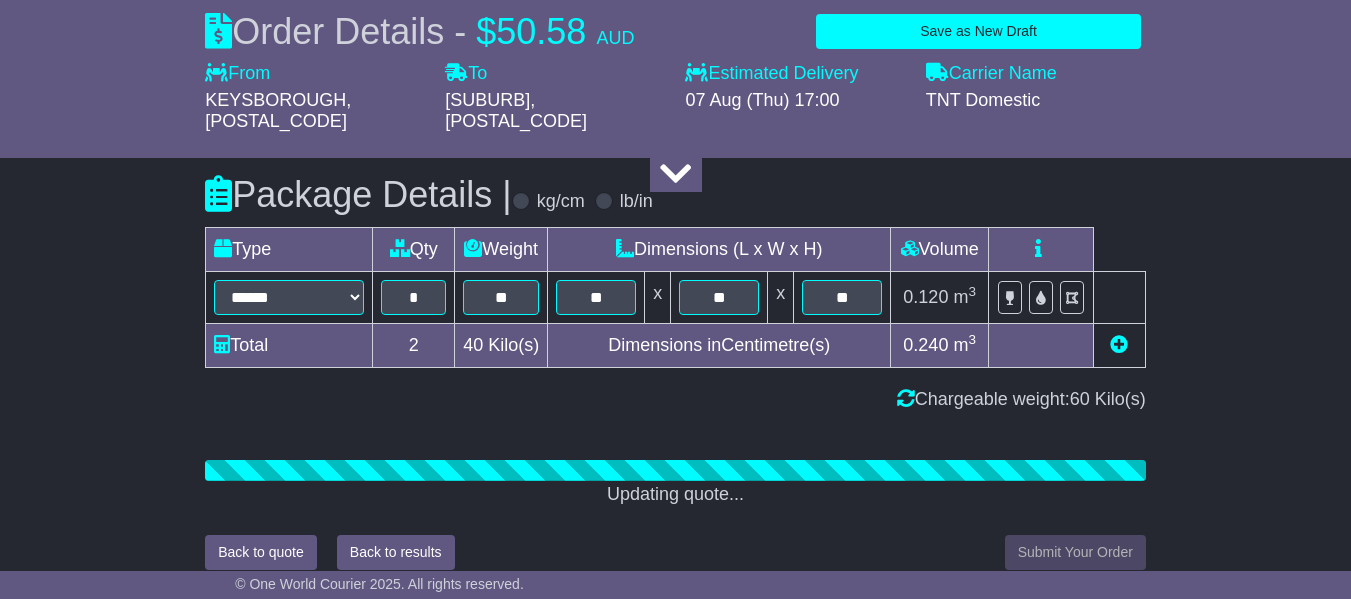 scroll, scrollTop: 2592, scrollLeft: 0, axis: vertical 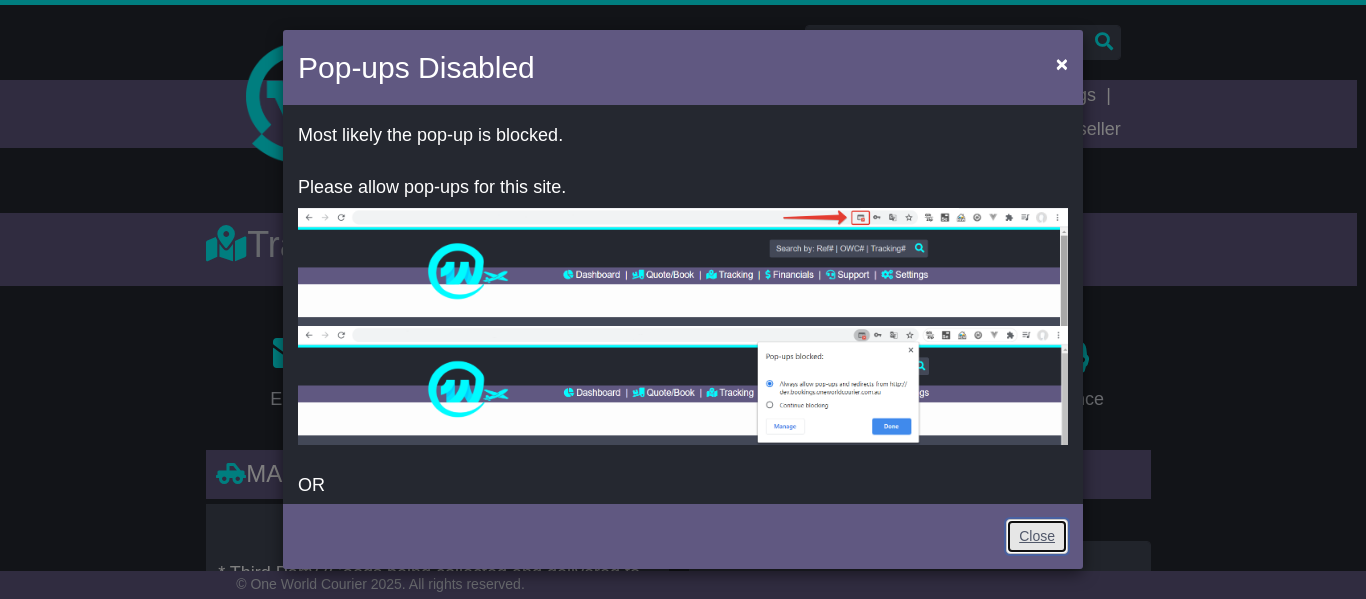 click on "Close" at bounding box center [1037, 536] 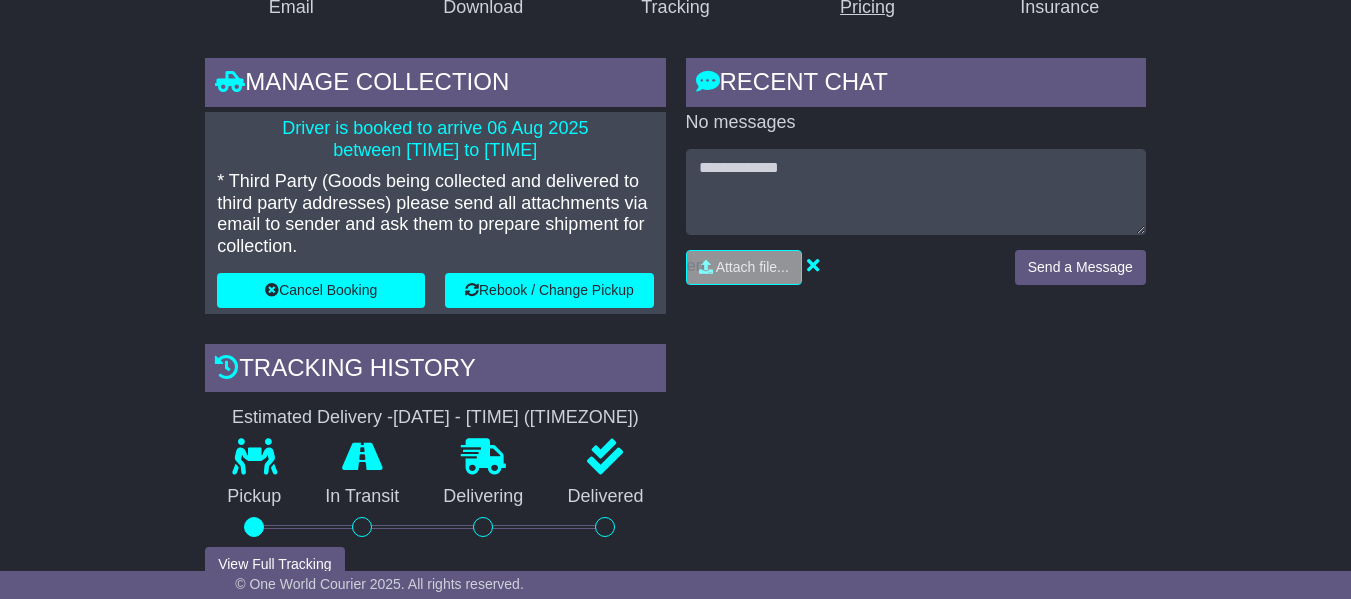 scroll, scrollTop: 625, scrollLeft: 0, axis: vertical 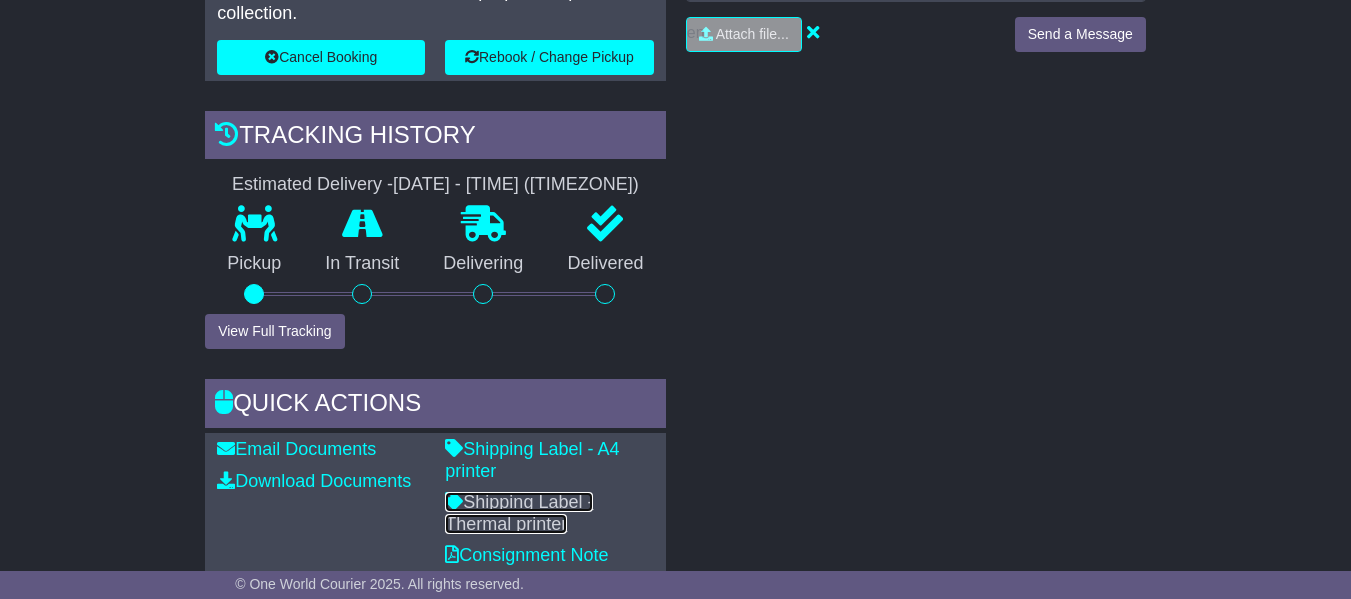 click on "Shipping Label - Thermal printer" at bounding box center (519, 513) 